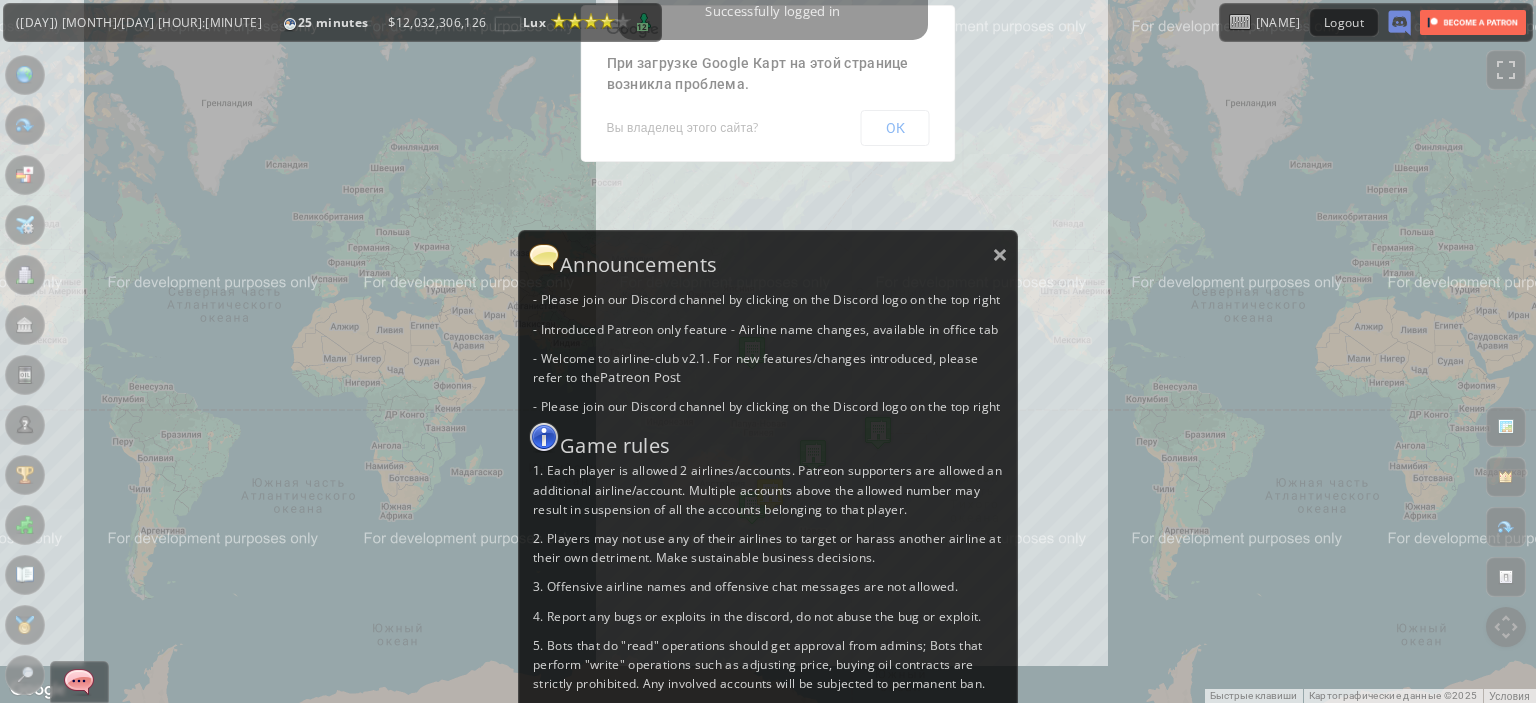 scroll, scrollTop: 0, scrollLeft: 0, axis: both 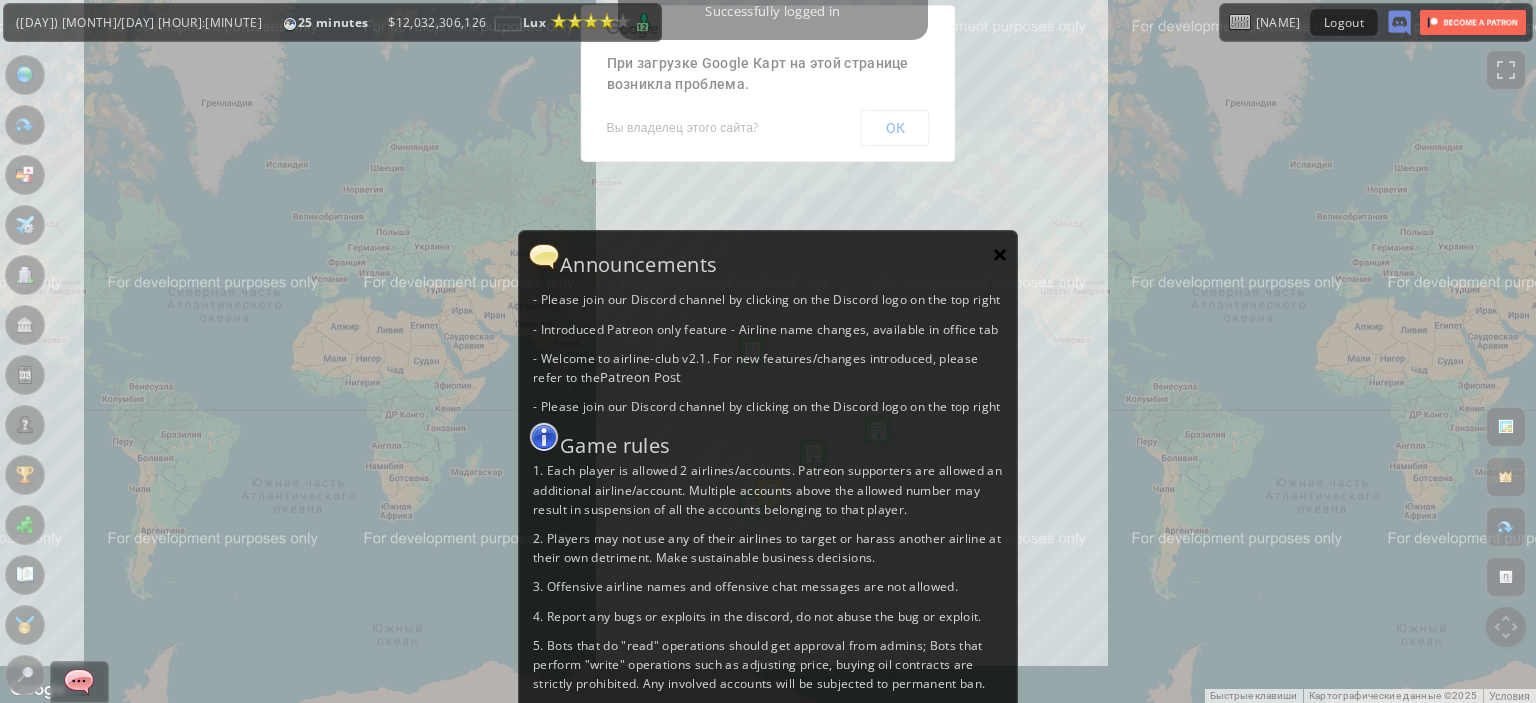 click on "×" at bounding box center [1000, 254] 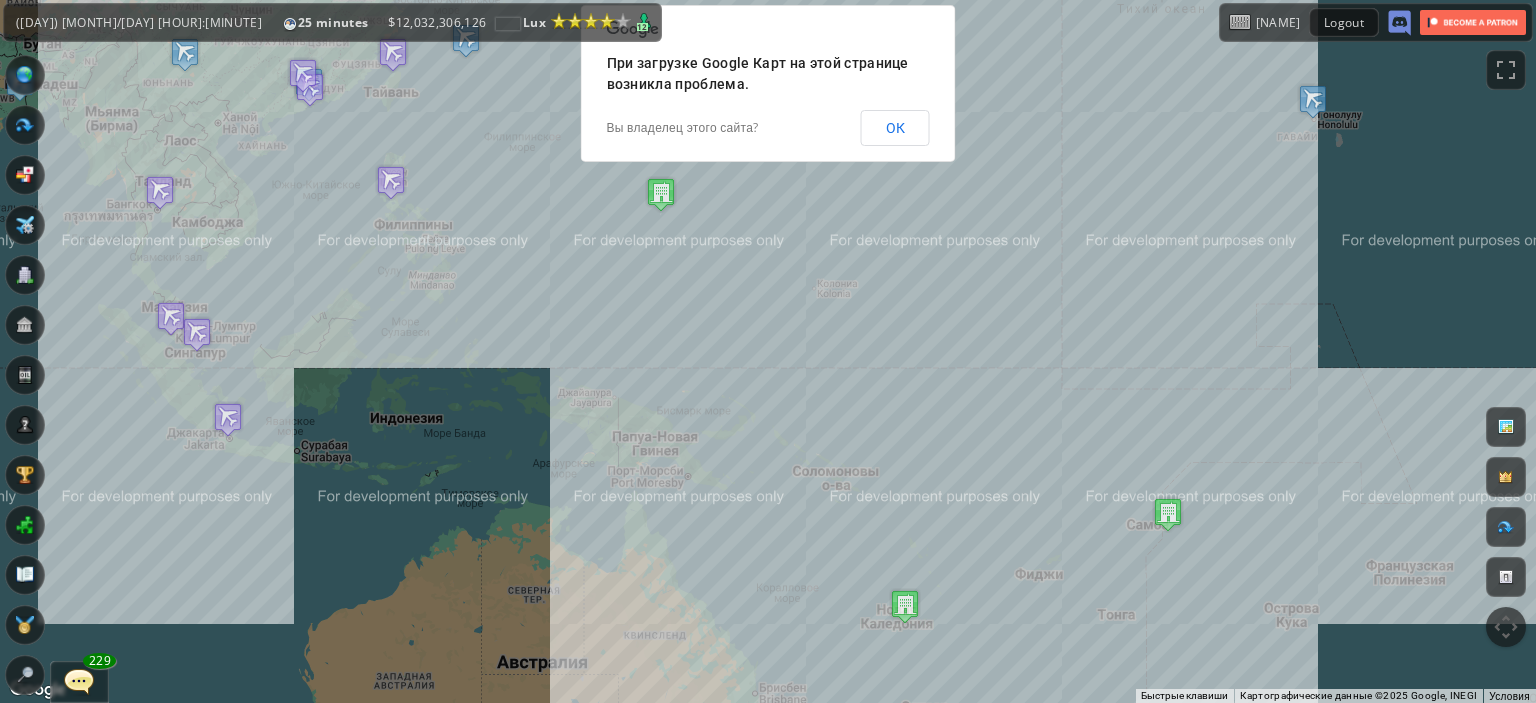 click on "Для навигации используйте клавиши со стрелками." at bounding box center (768, 351) 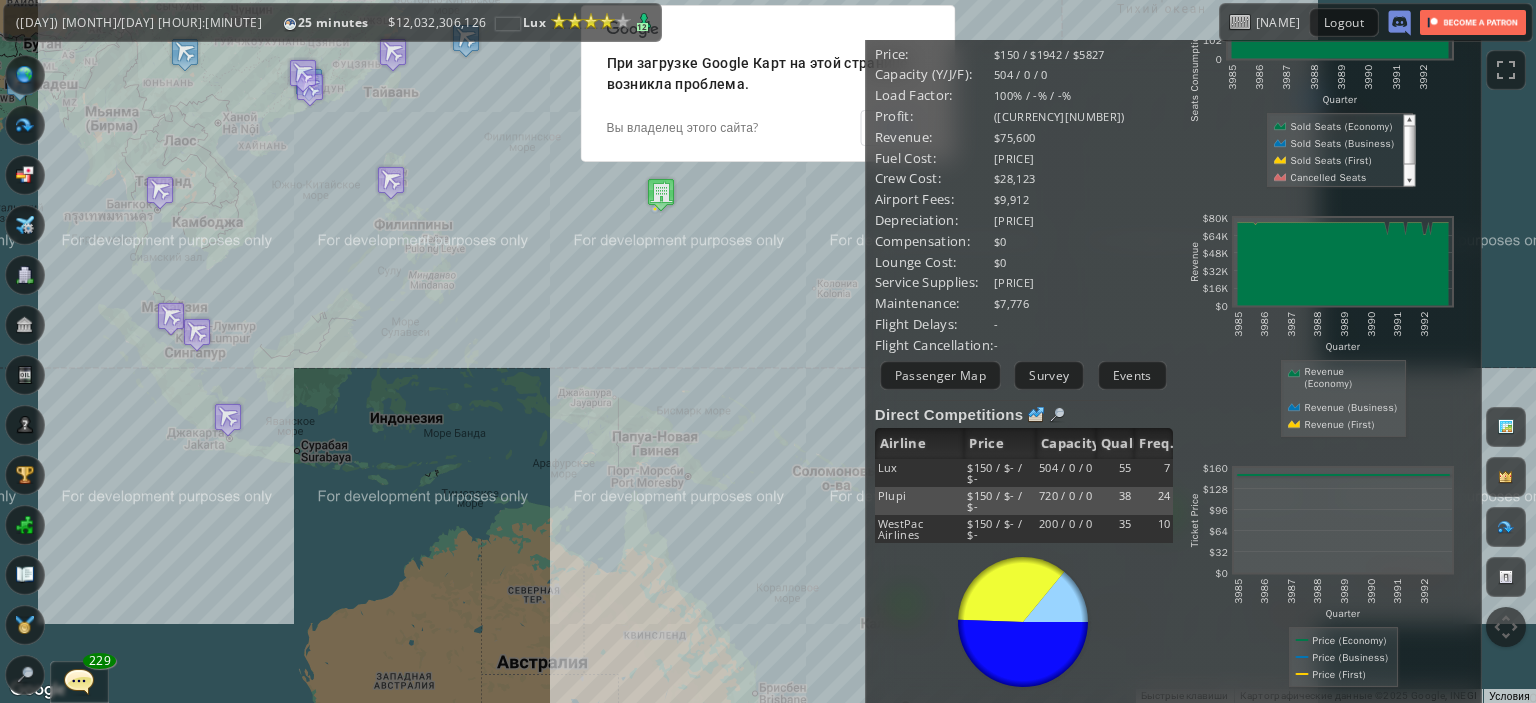 scroll, scrollTop: 300, scrollLeft: 0, axis: vertical 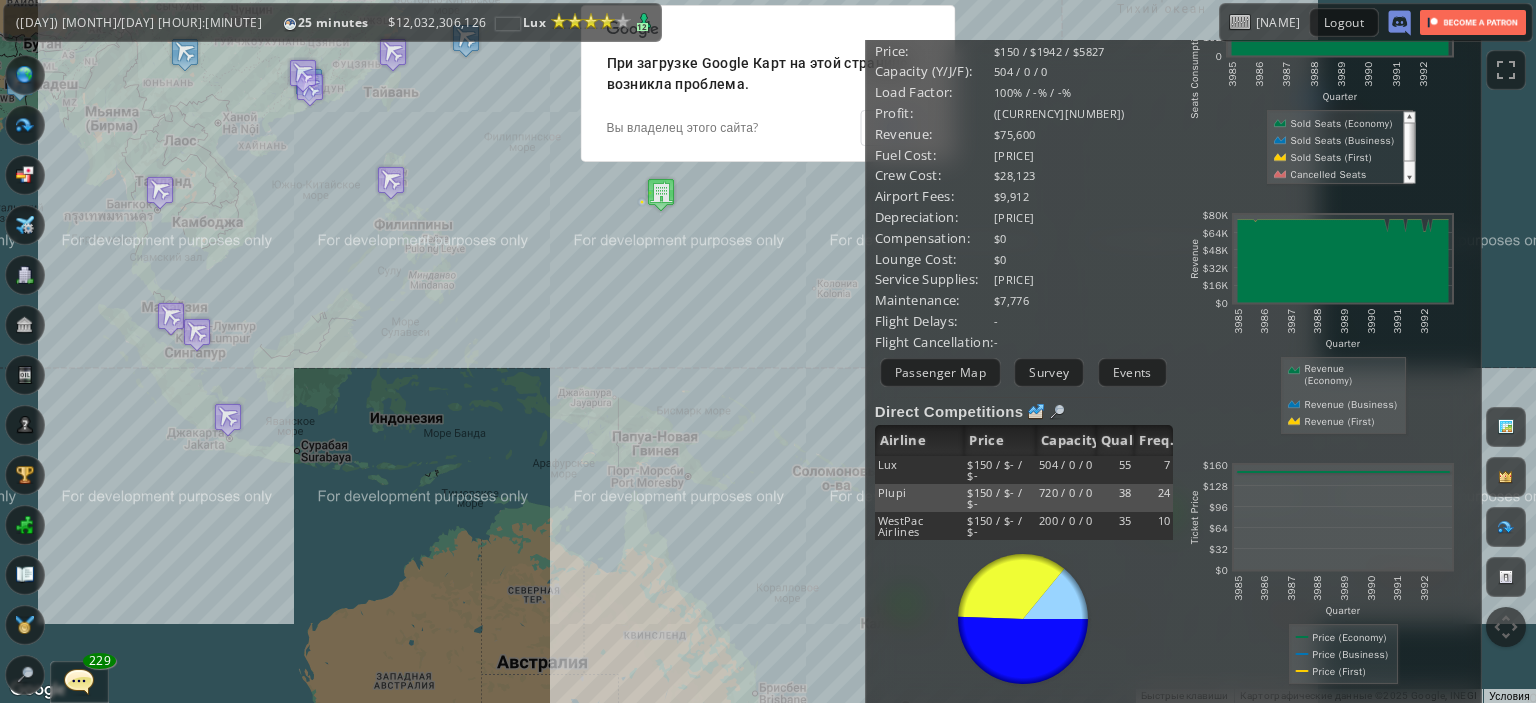 drag, startPoint x: 703, startPoint y: 395, endPoint x: 552, endPoint y: 310, distance: 173.28012 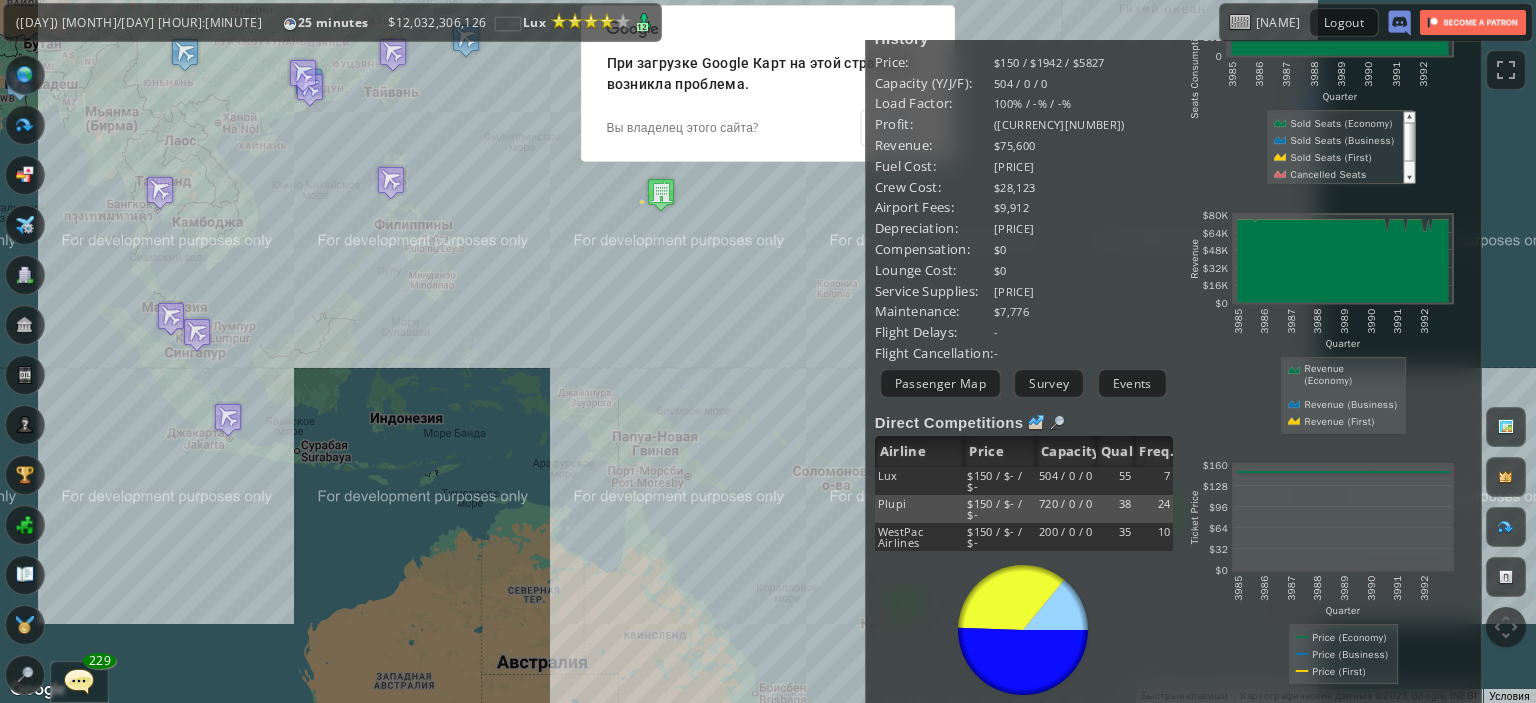 click on "Для навигации используйте клавиши со стрелками." at bounding box center [768, 351] 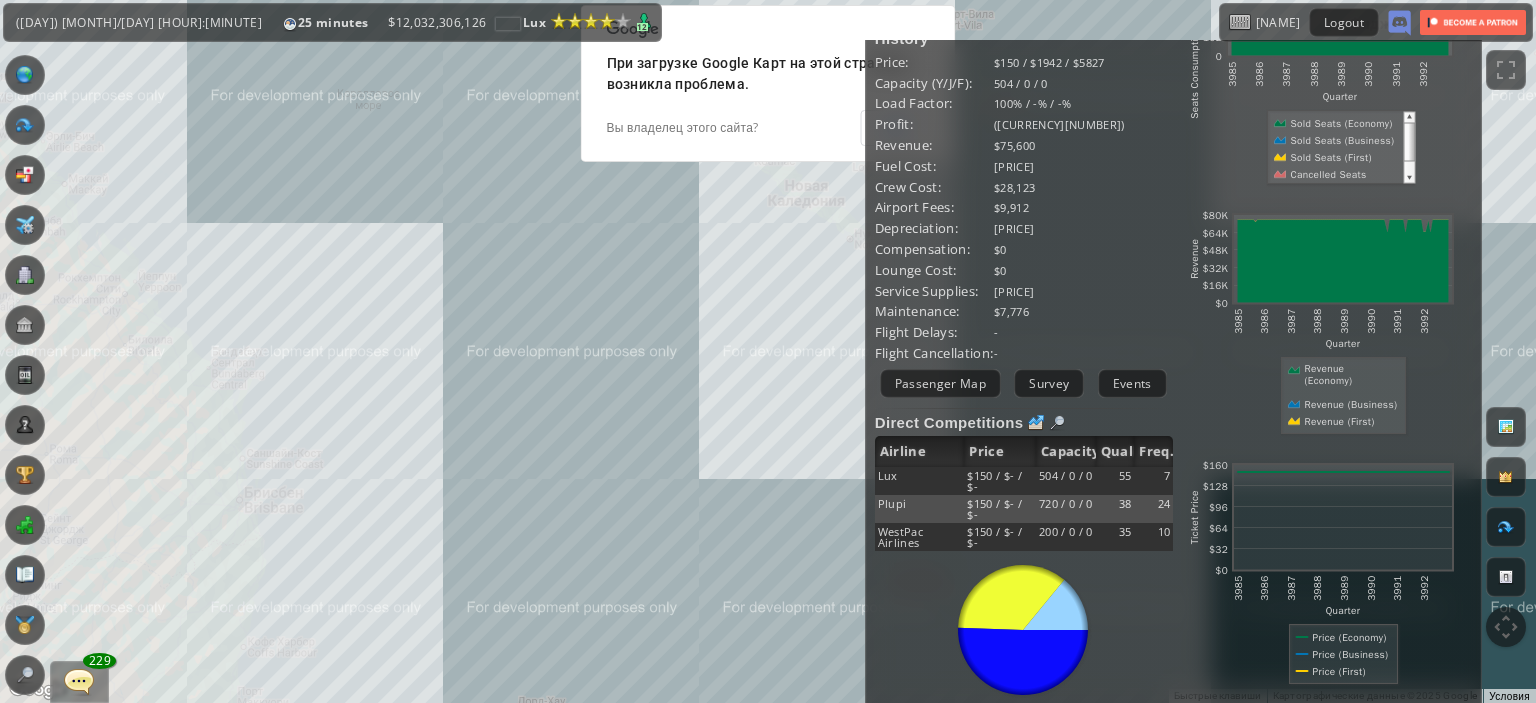 click on "Для навигации используйте клавиши со стрелками." at bounding box center (768, 351) 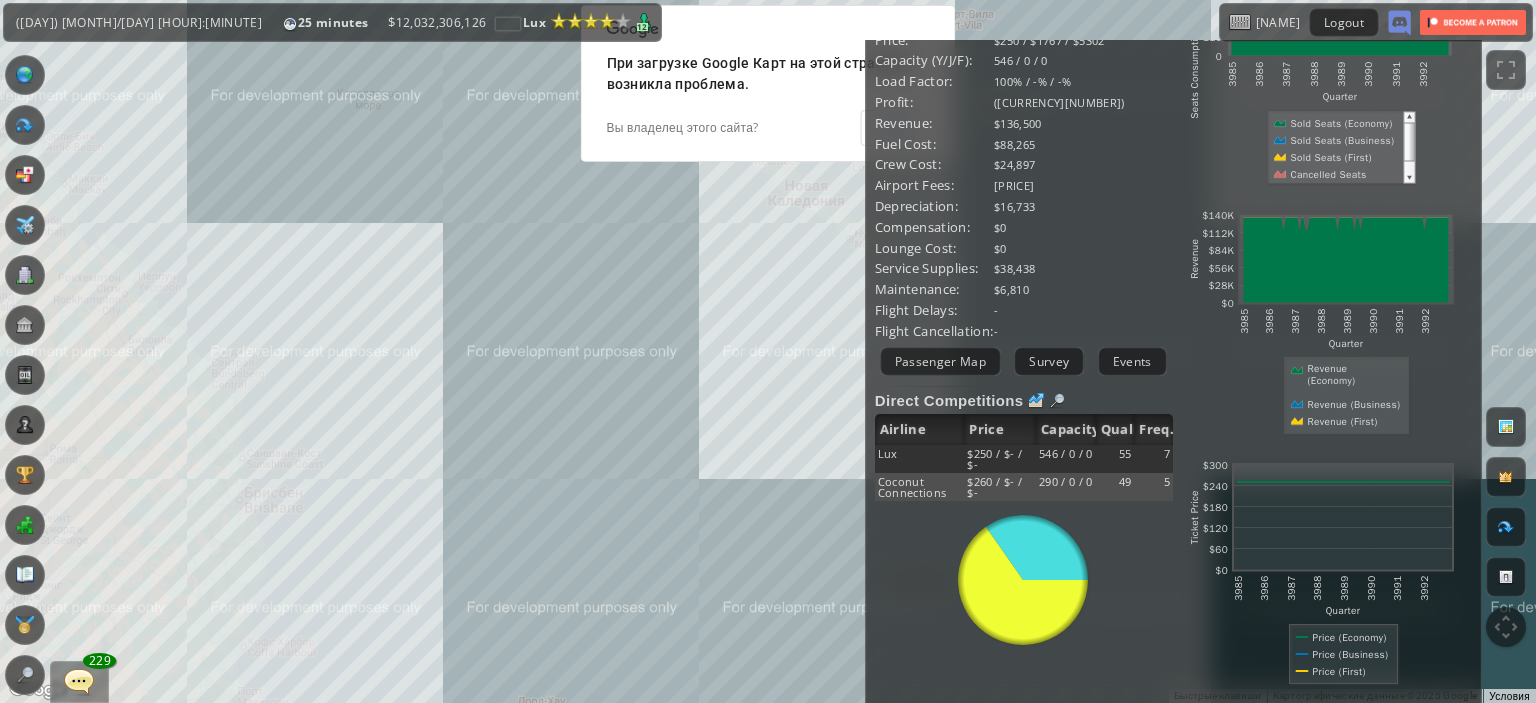 click on "Для навигации используйте клавиши со стрелками." at bounding box center [768, 351] 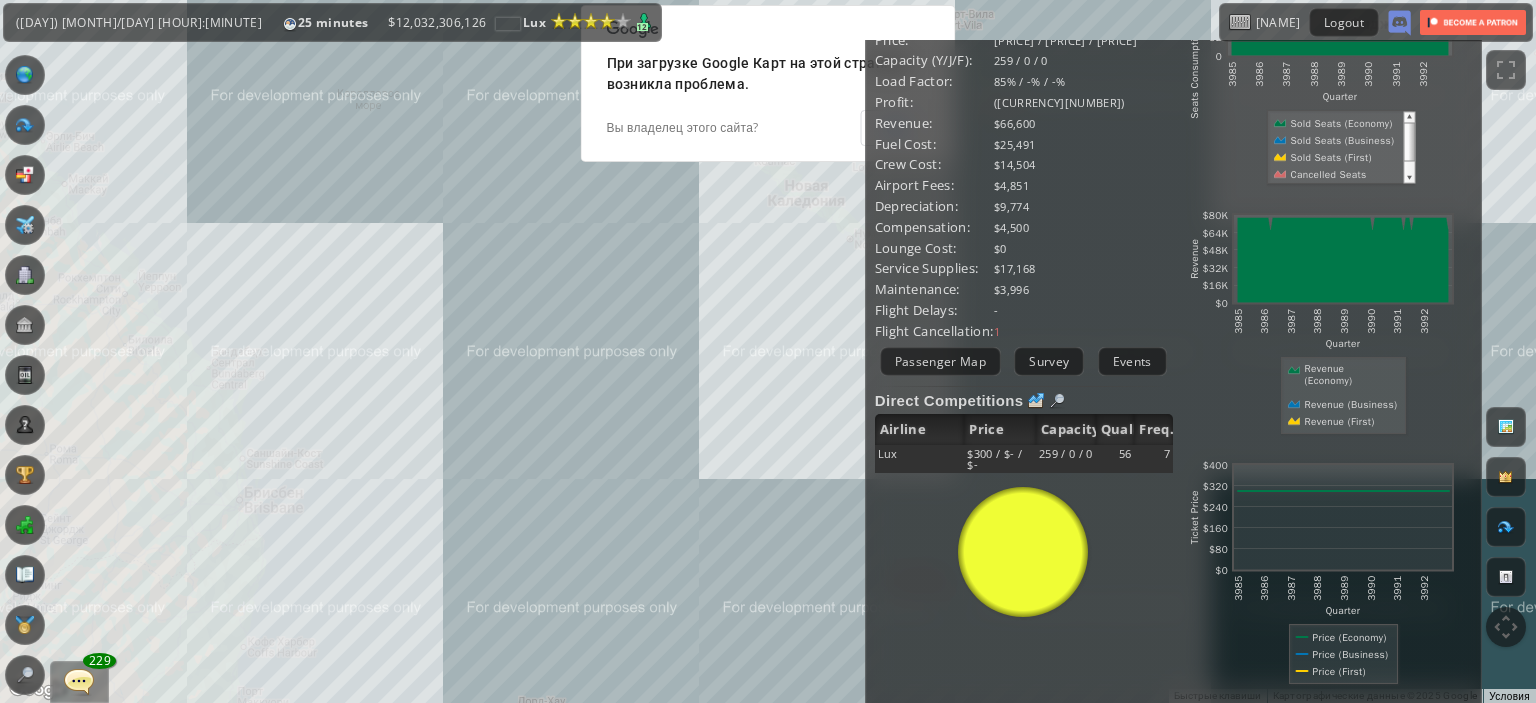 click on "Для навигации используйте клавиши со стрелками." at bounding box center [768, 351] 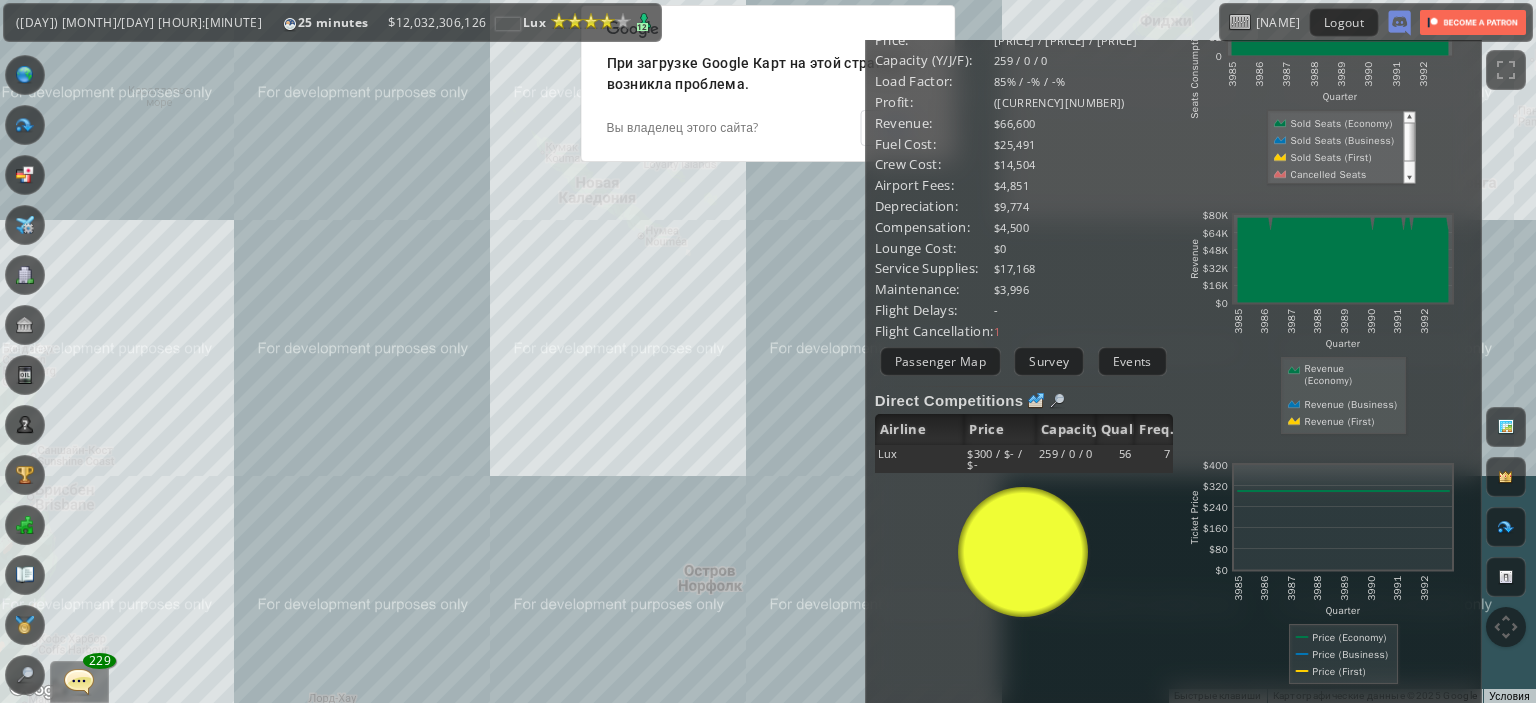 click on "Для навигации используйте клавиши со стрелками." at bounding box center (768, 351) 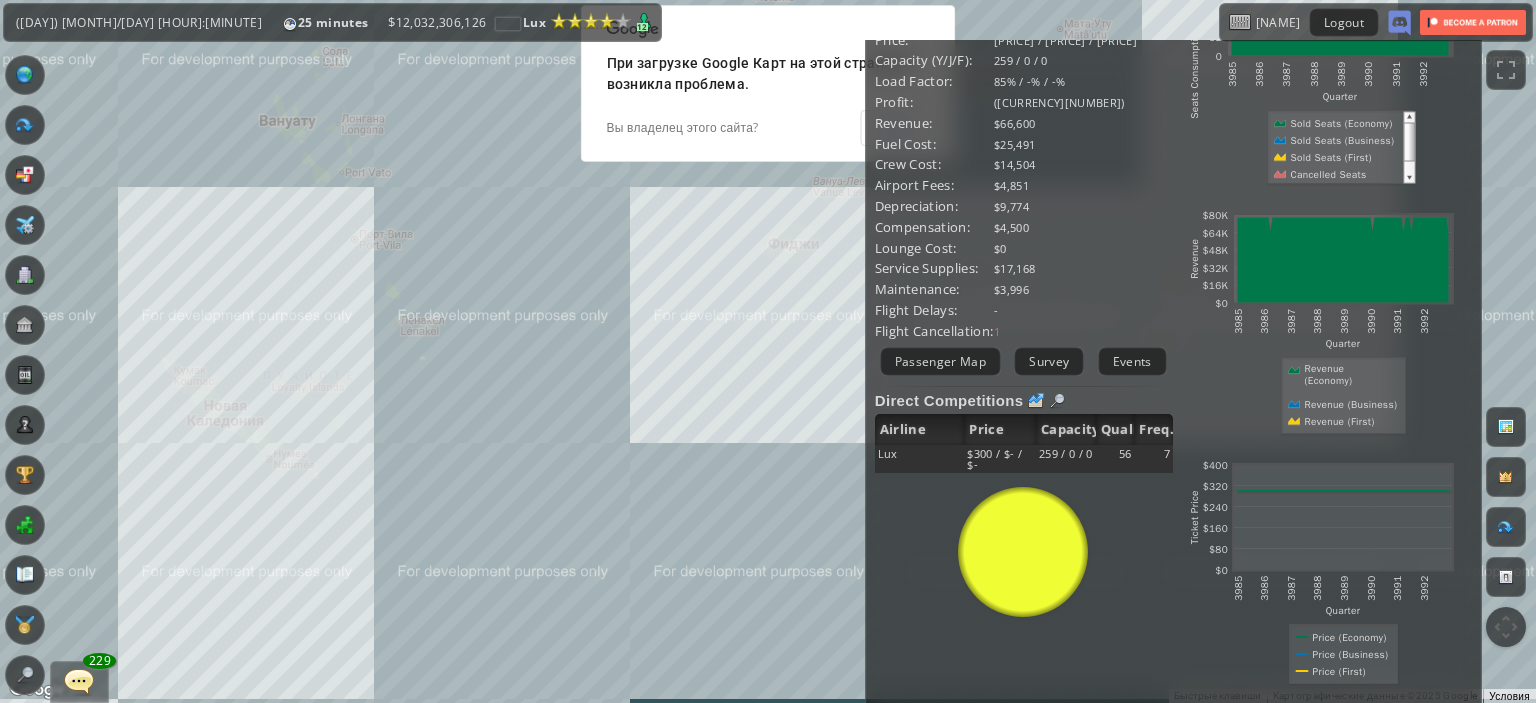 click on "Для навигации используйте клавиши со стрелками." at bounding box center [768, 351] 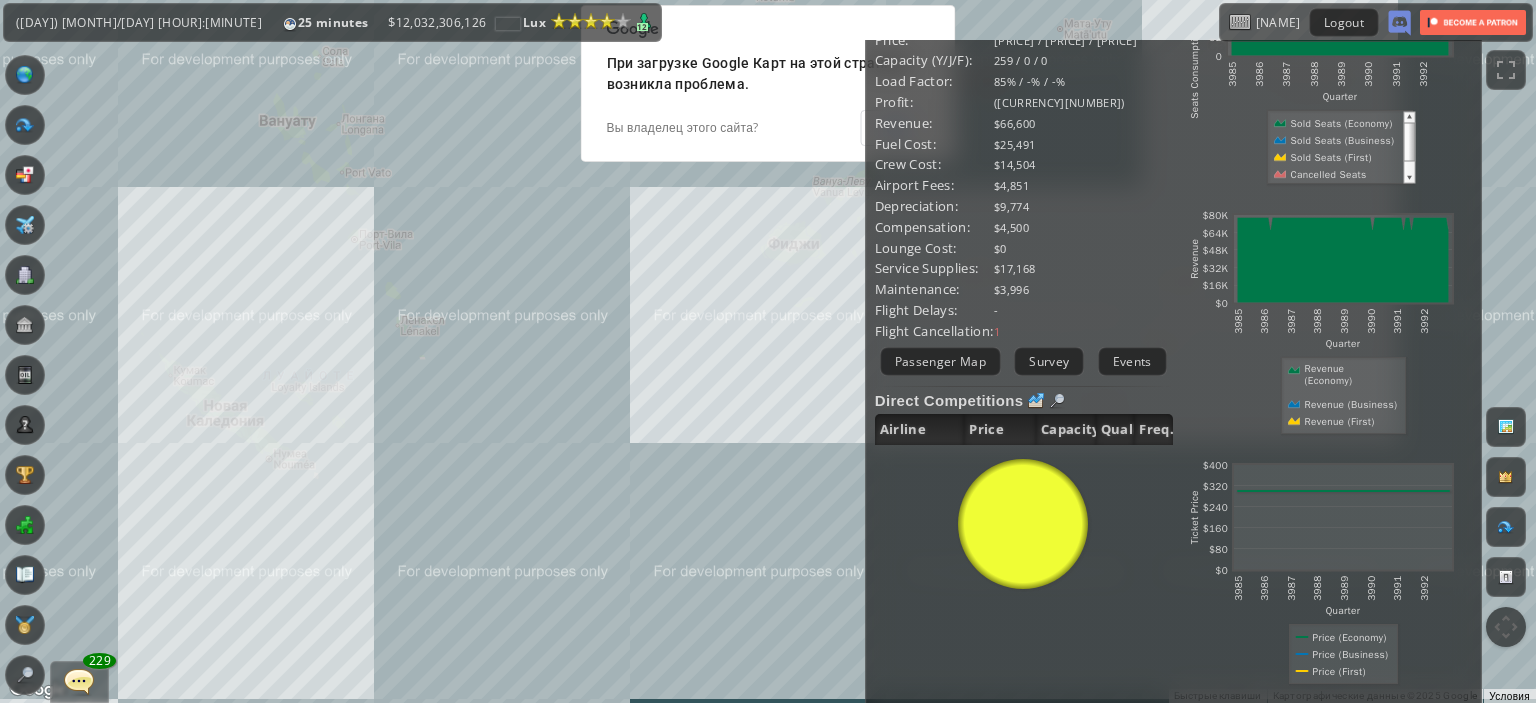 scroll, scrollTop: 292, scrollLeft: 0, axis: vertical 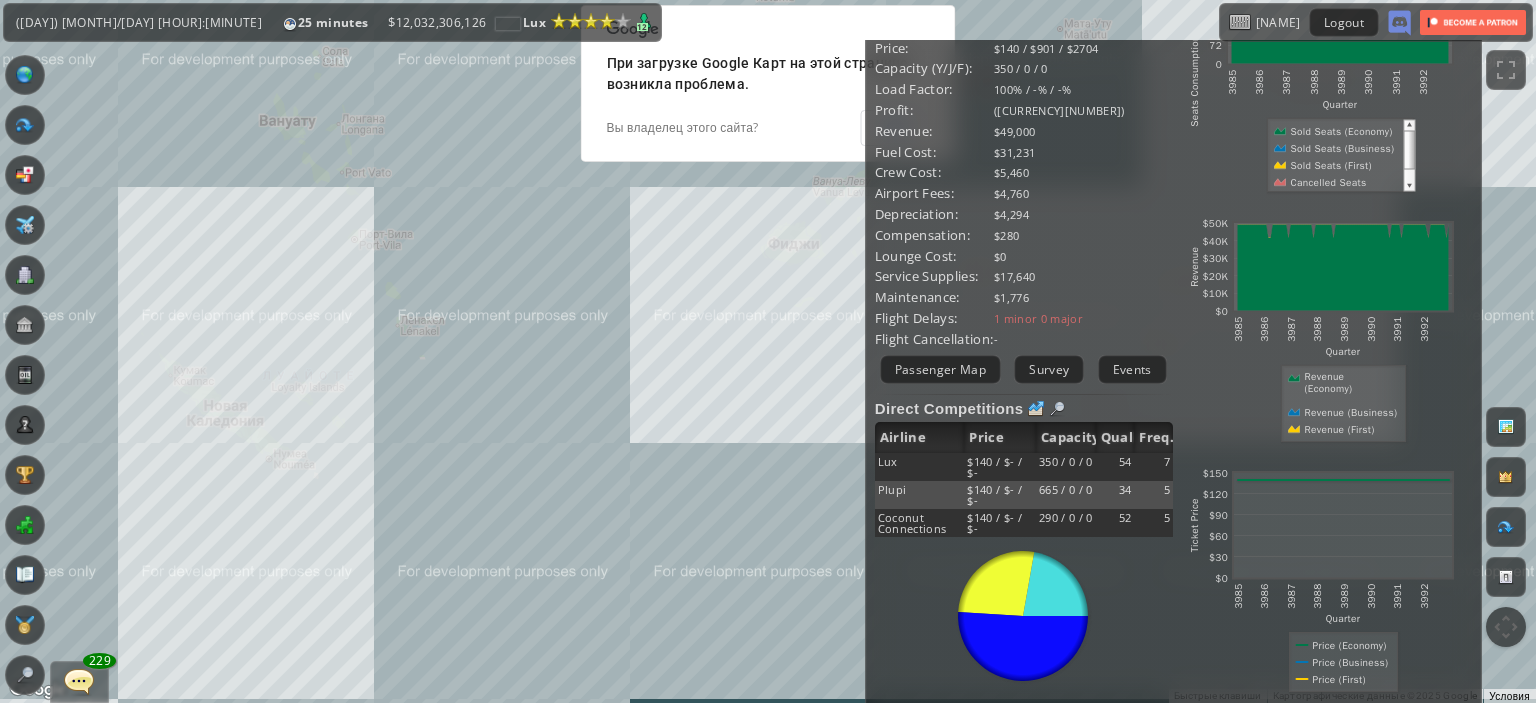 click on "Для навигации используйте клавиши со стрелками." at bounding box center (768, 351) 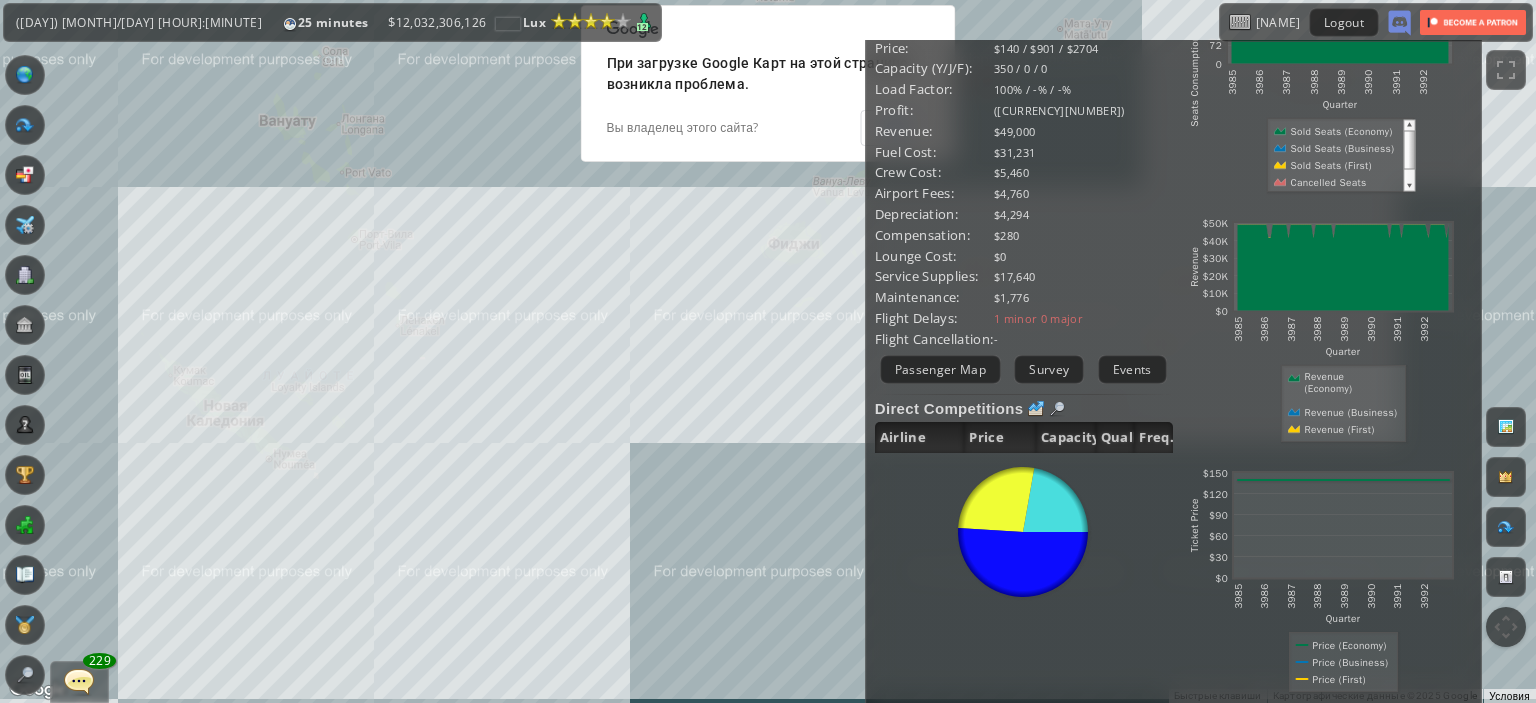 scroll, scrollTop: 300, scrollLeft: 0, axis: vertical 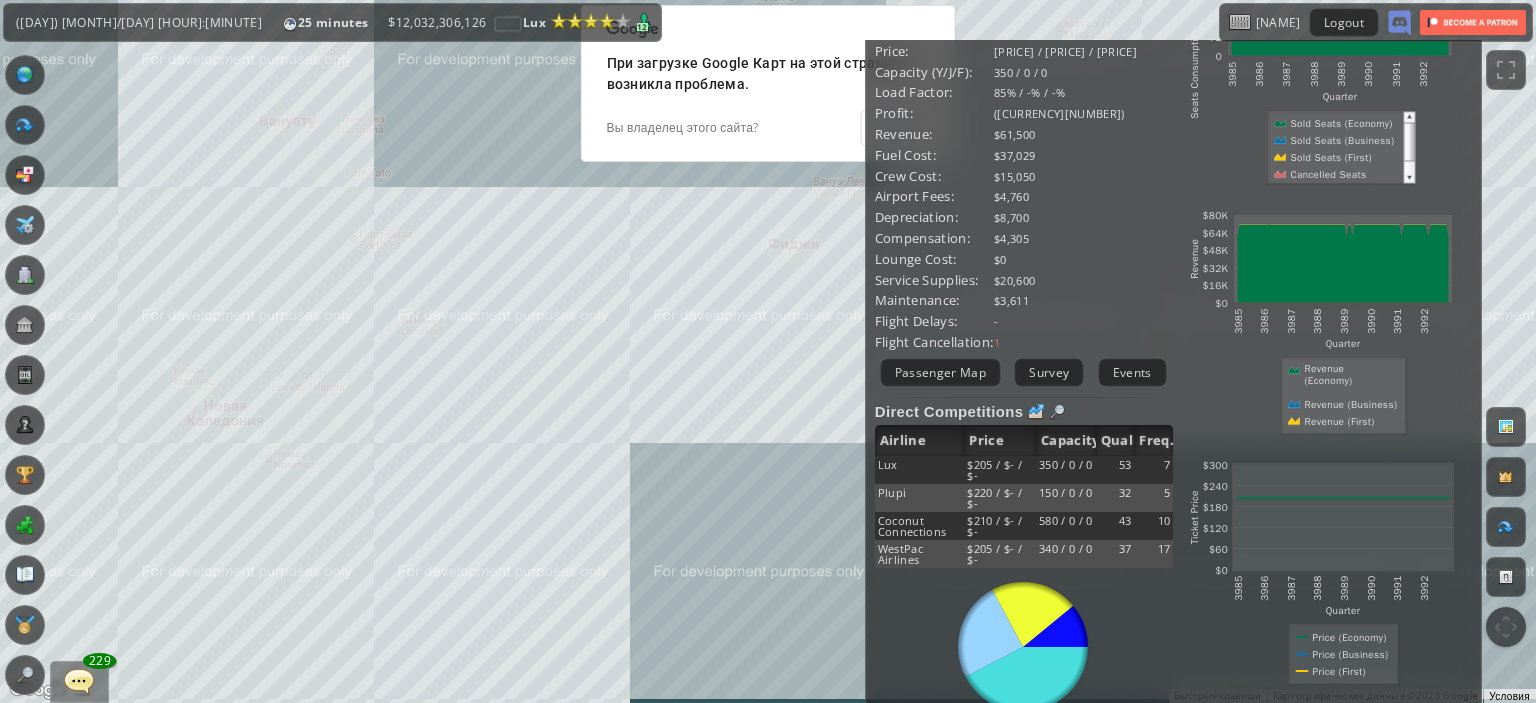 click on "Для навигации используйте клавиши со стрелками." at bounding box center (768, 351) 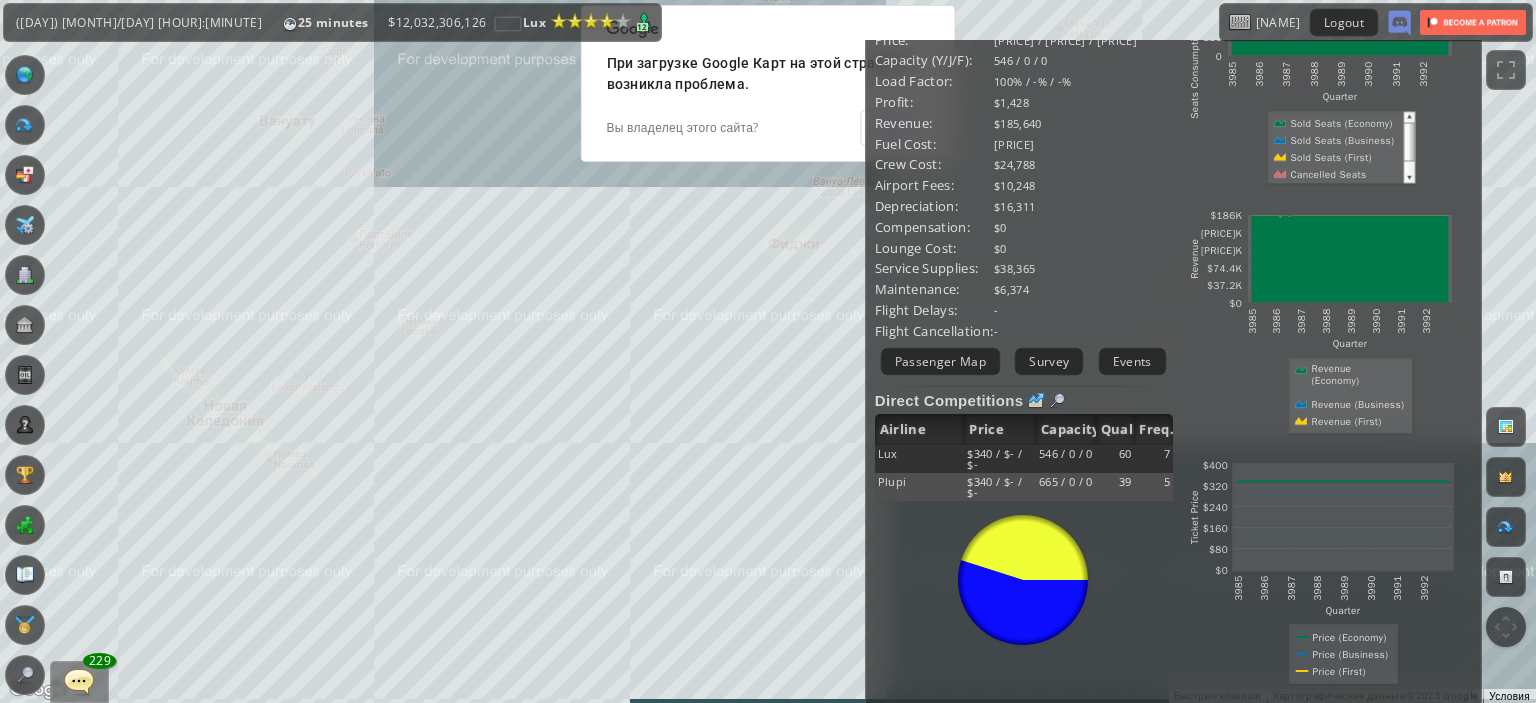 click on "Для навигации используйте клавиши со стрелками." at bounding box center (768, 351) 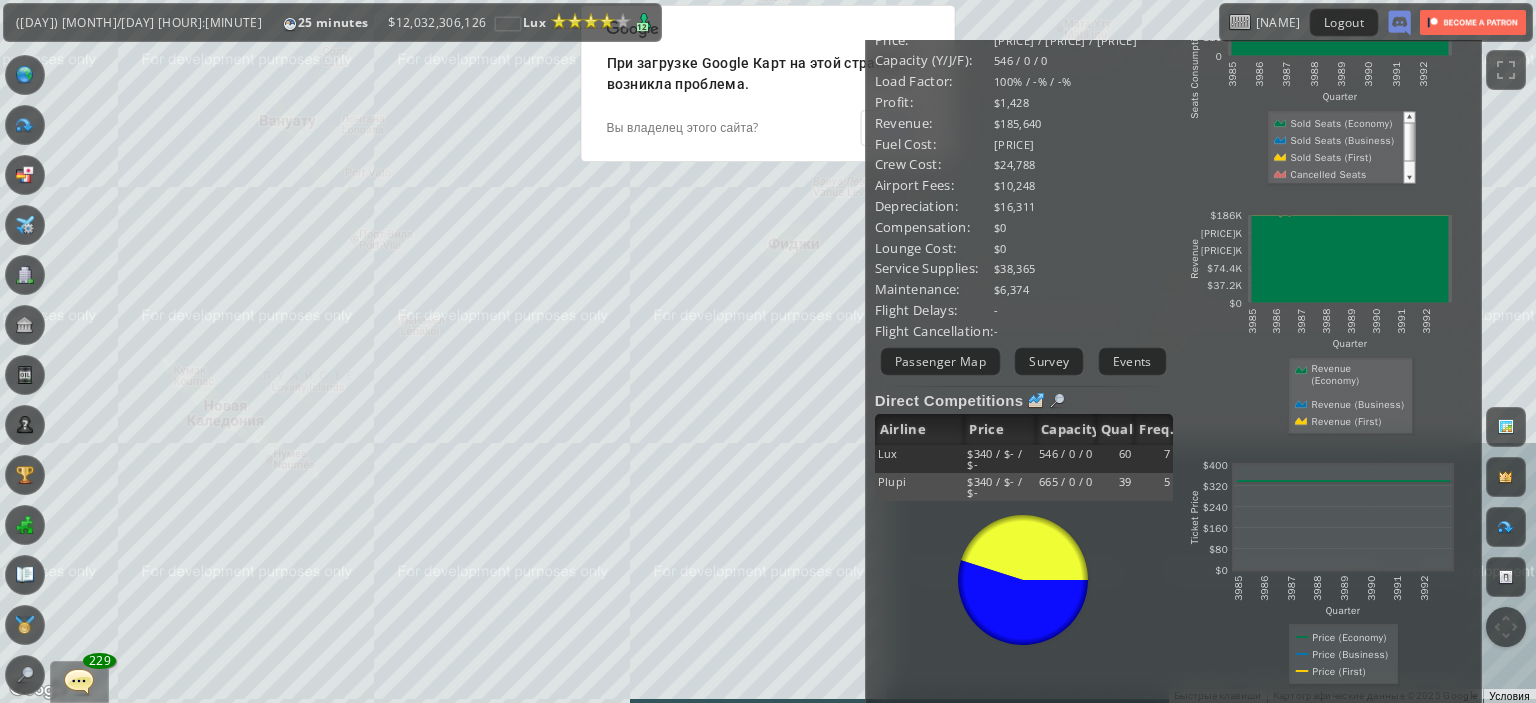 click on "Для навигации используйте клавиши со стрелками." at bounding box center (768, 351) 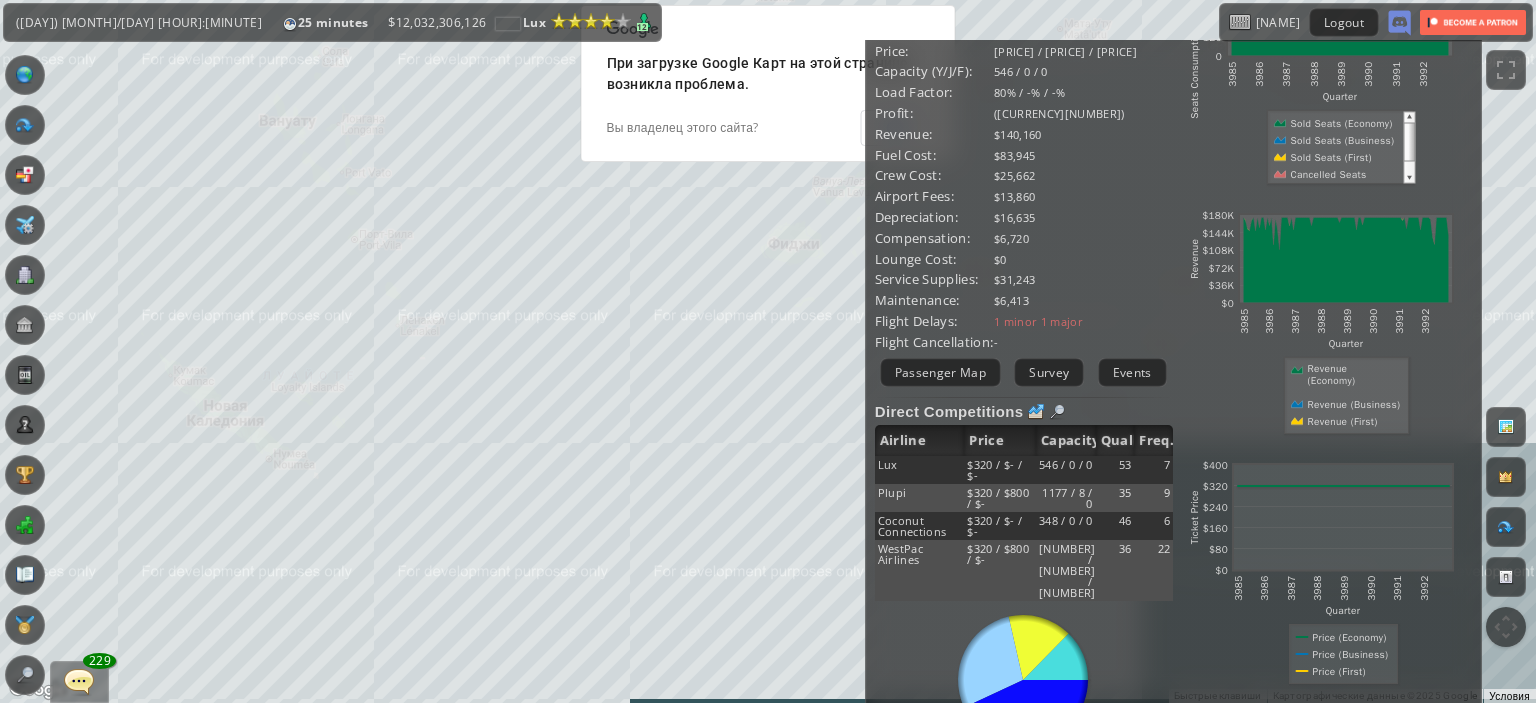 click on "Для навигации используйте клавиши со стрелками." at bounding box center [768, 351] 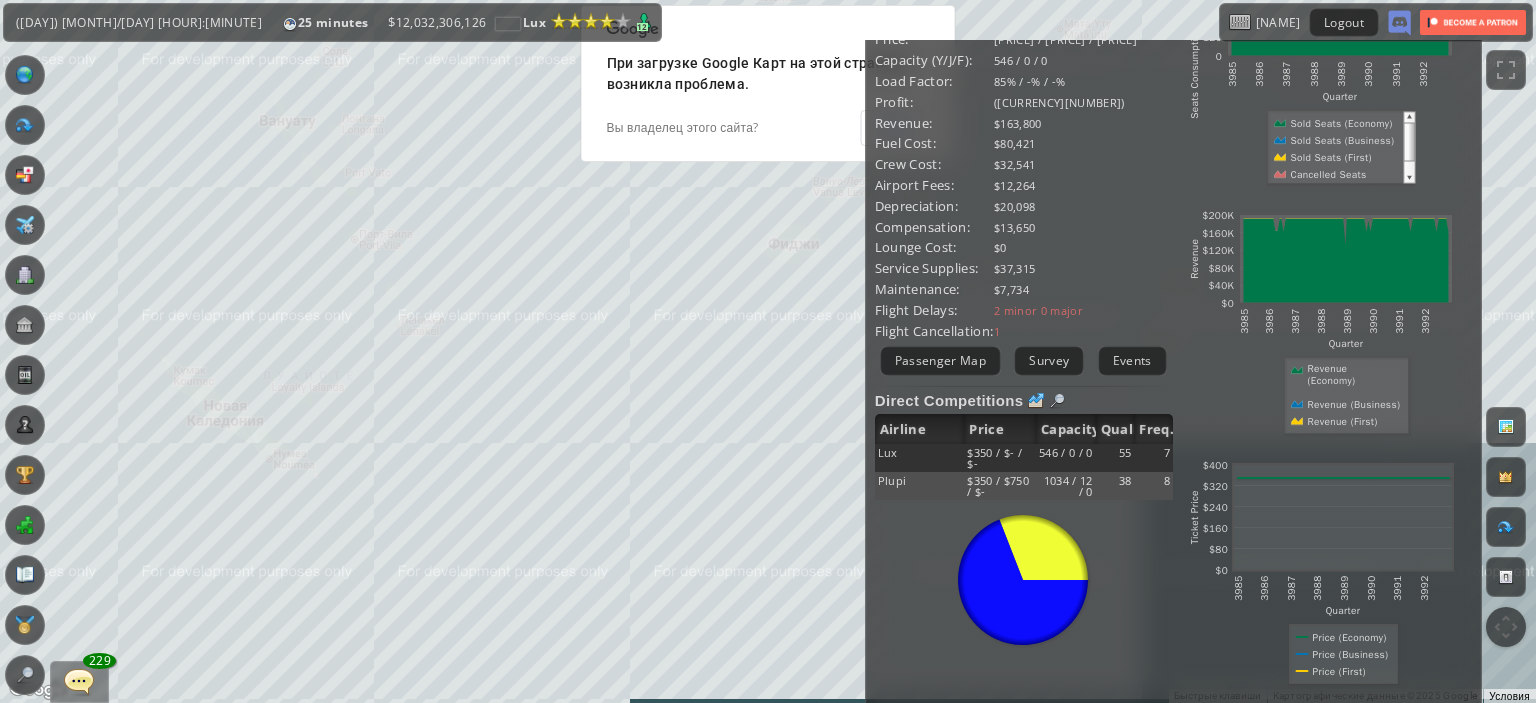 click on "Для навигации используйте клавиши со стрелками." at bounding box center [768, 351] 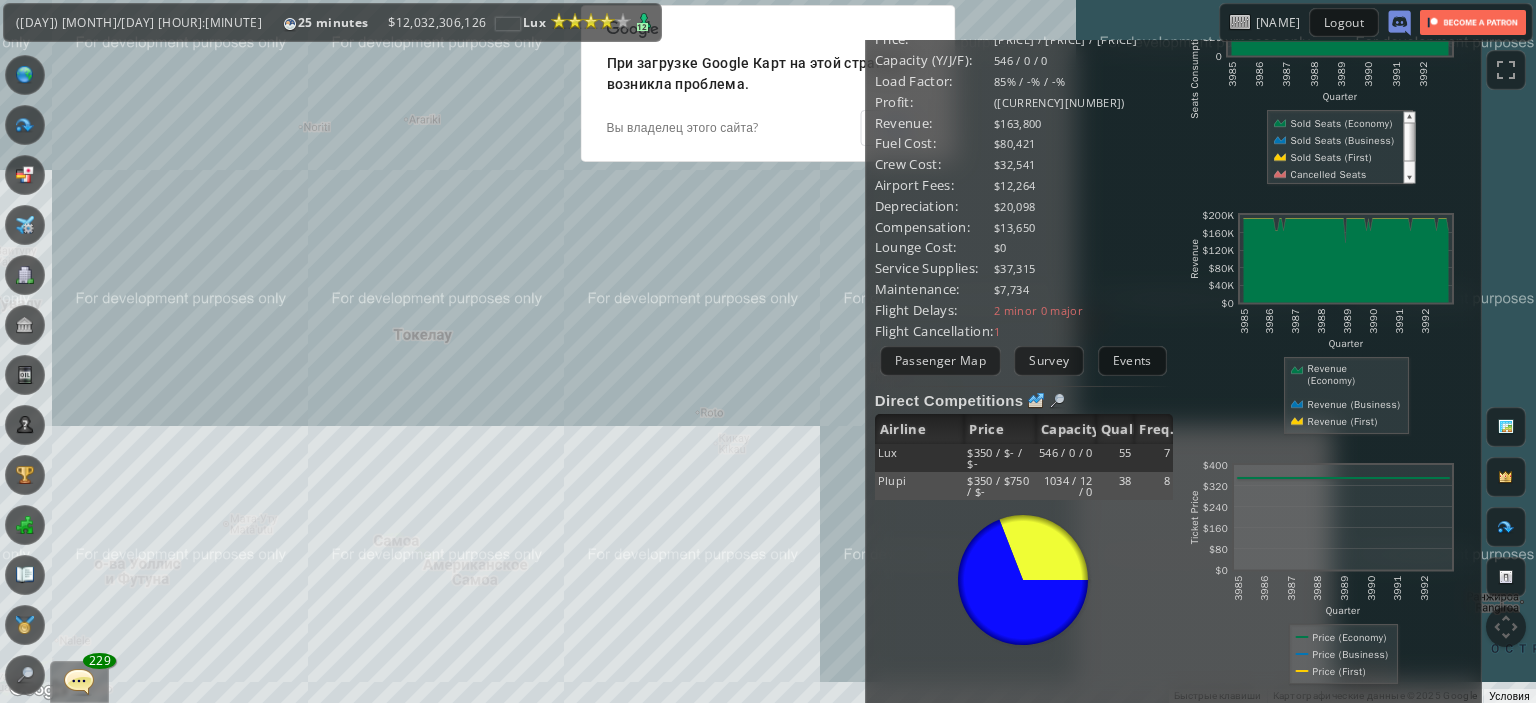 click on "Для навигации используйте клавиши со стрелками." at bounding box center [768, 351] 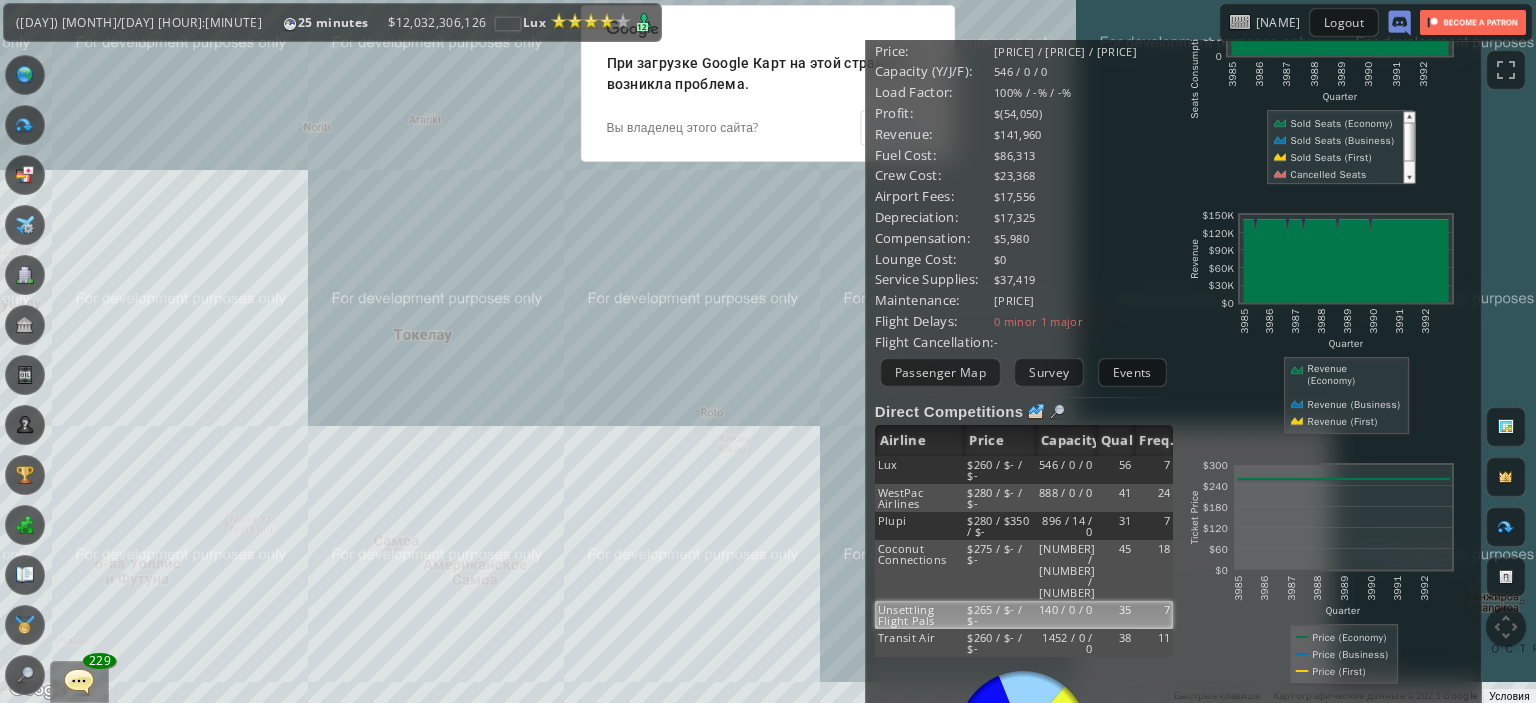 drag, startPoint x: 530, startPoint y: 501, endPoint x: 887, endPoint y: 567, distance: 363.0496 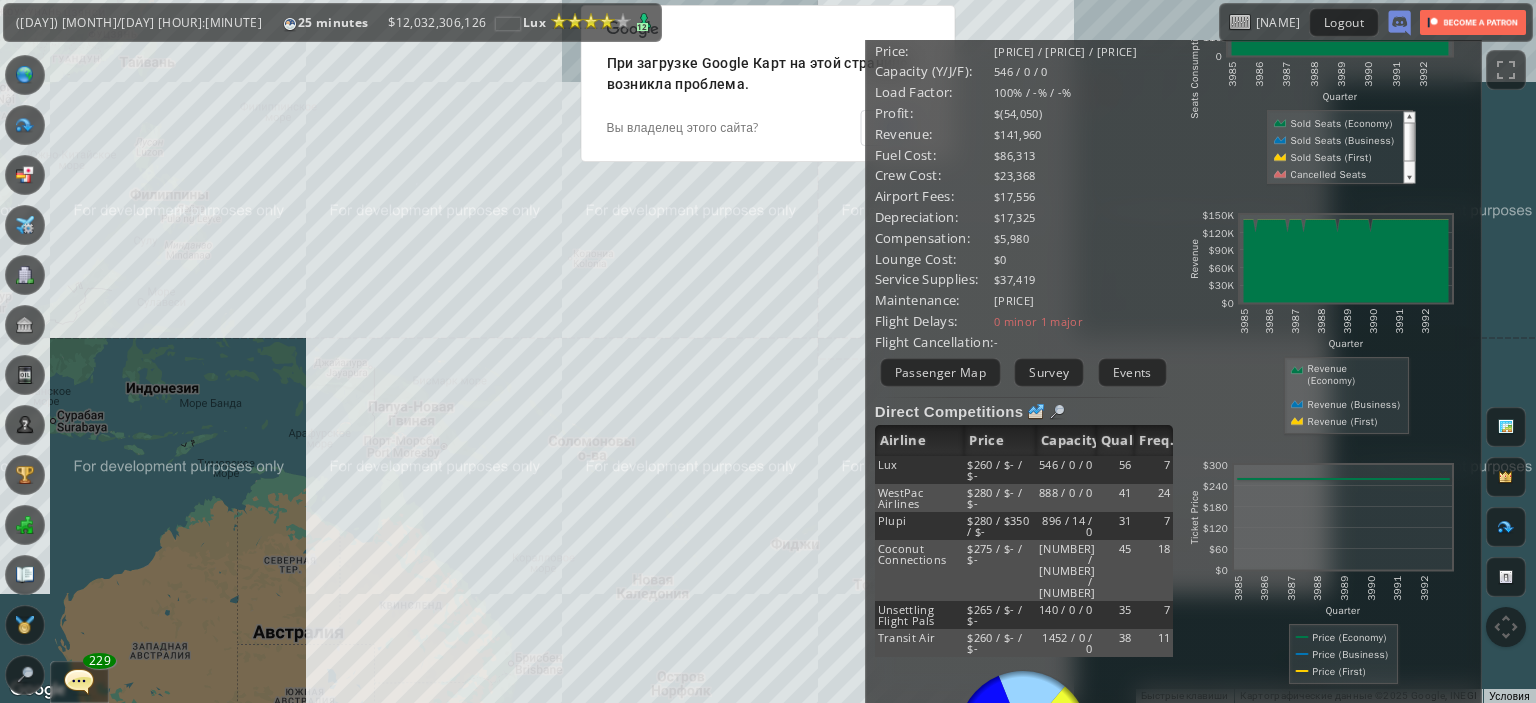 click on "Для навигации используйте клавиши со стрелками." at bounding box center (768, 351) 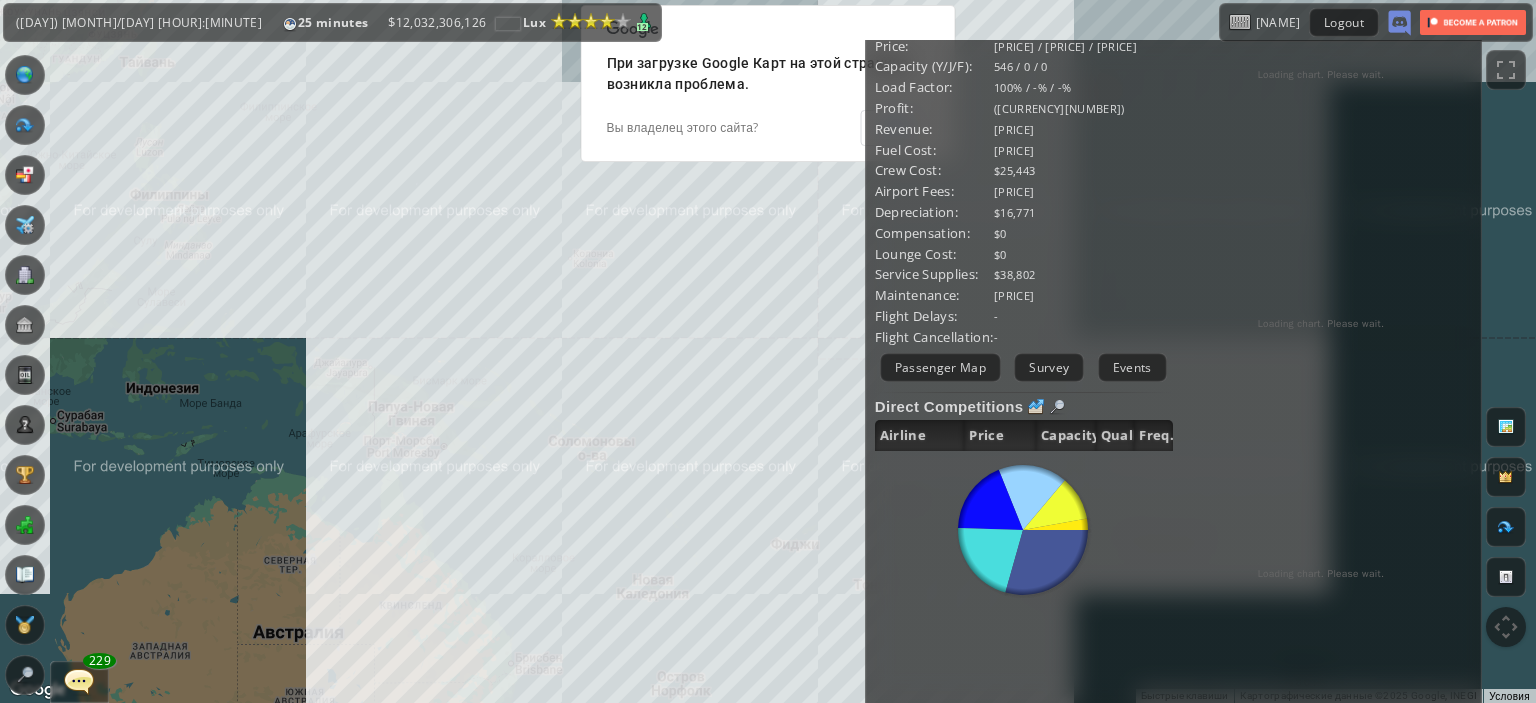 scroll, scrollTop: 307, scrollLeft: 0, axis: vertical 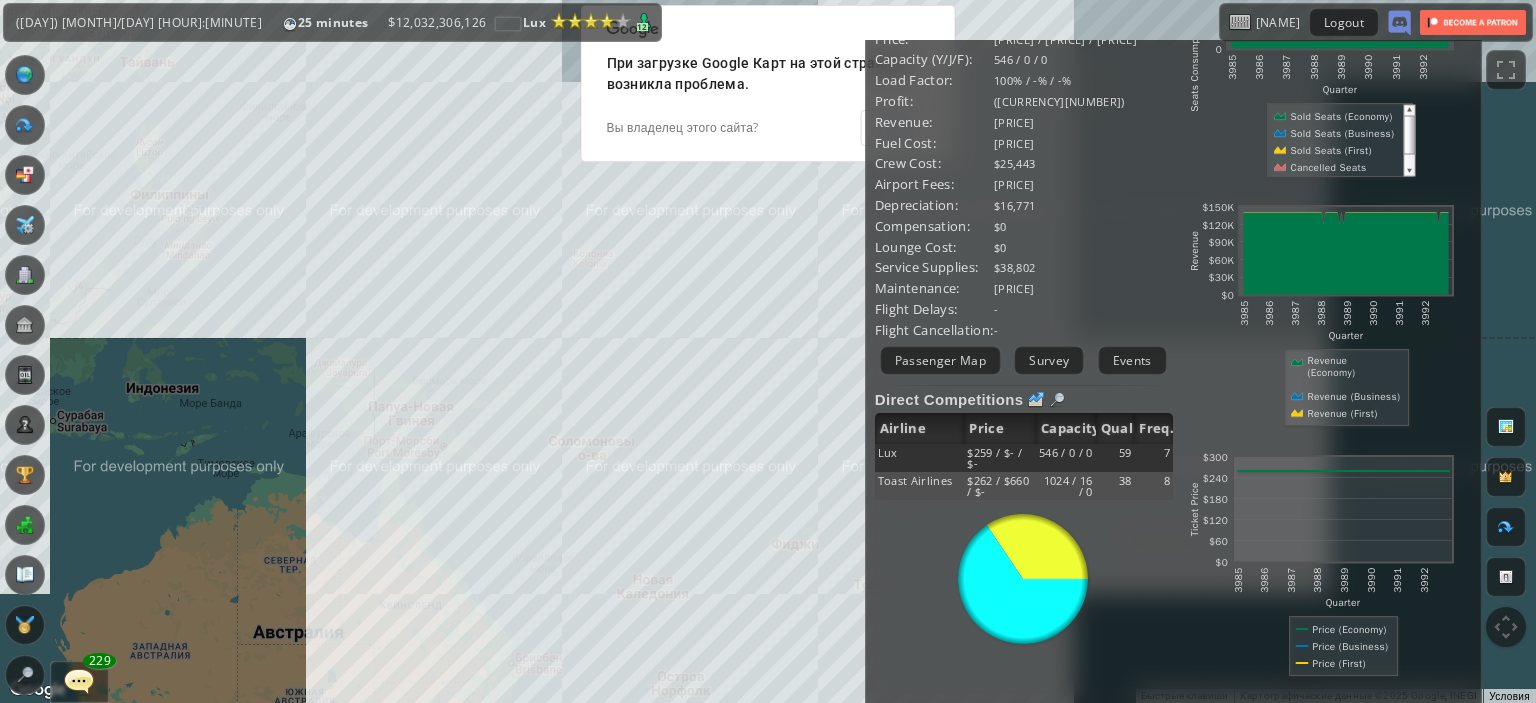 drag, startPoint x: 445, startPoint y: 374, endPoint x: 500, endPoint y: 440, distance: 85.91275 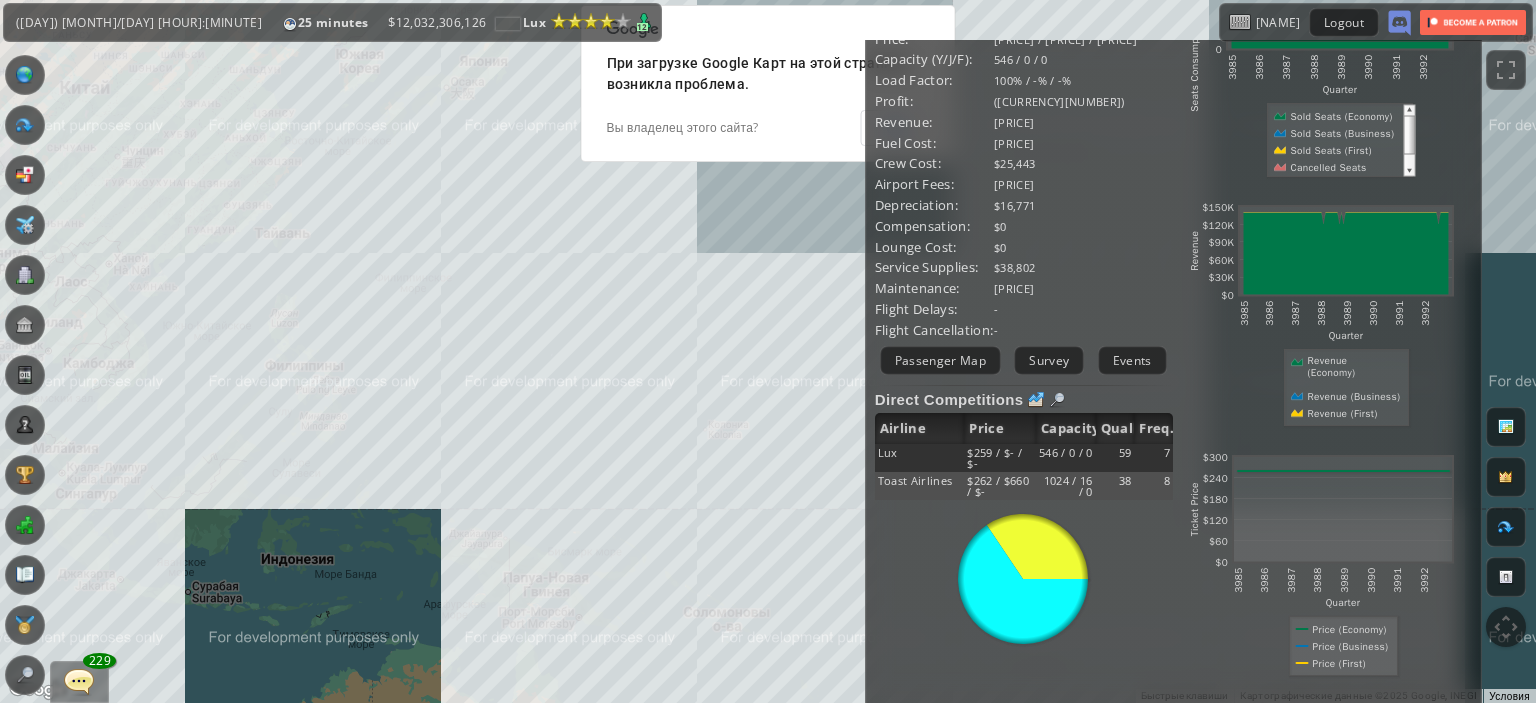 click on "Для навигации используйте клавиши со стрелками." at bounding box center [768, 351] 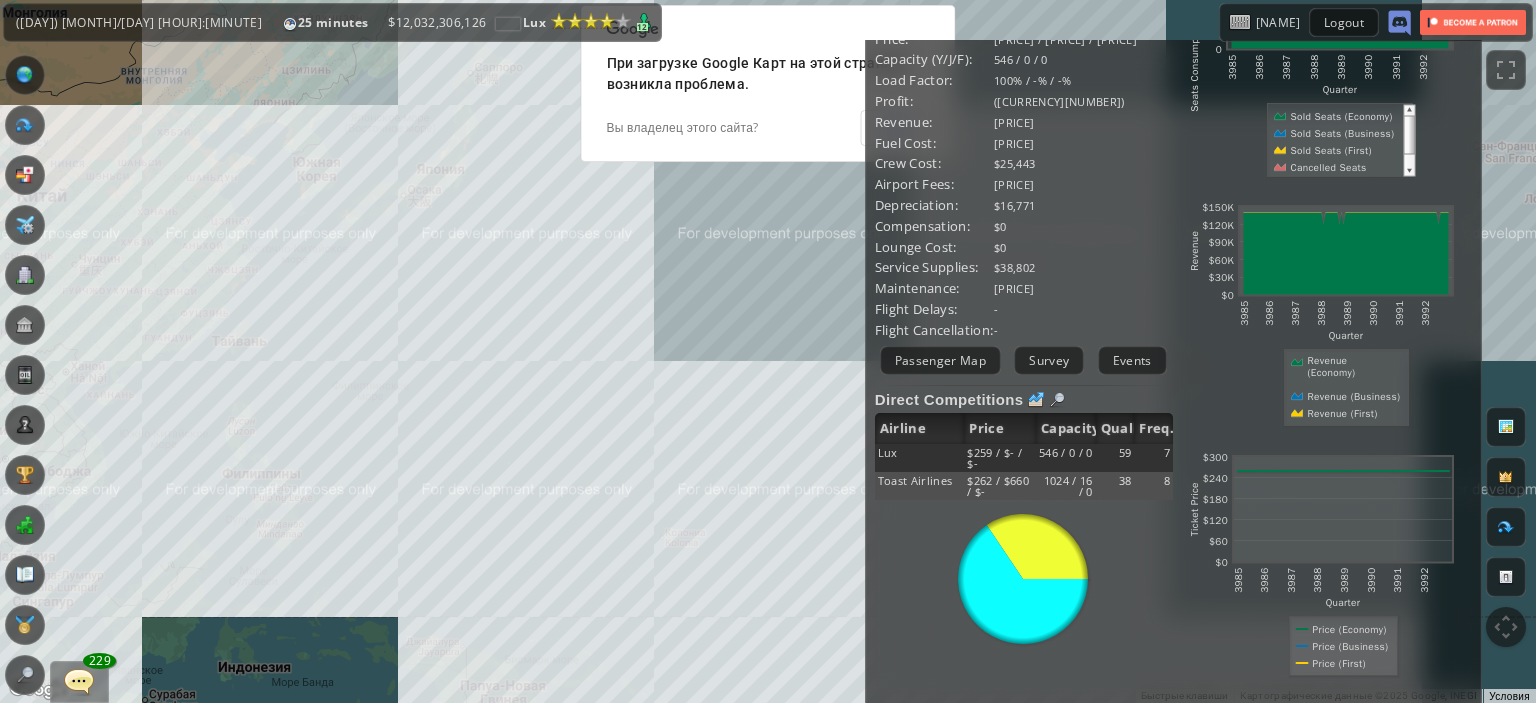 click on "Для навигации используйте клавиши со стрелками." at bounding box center [768, 351] 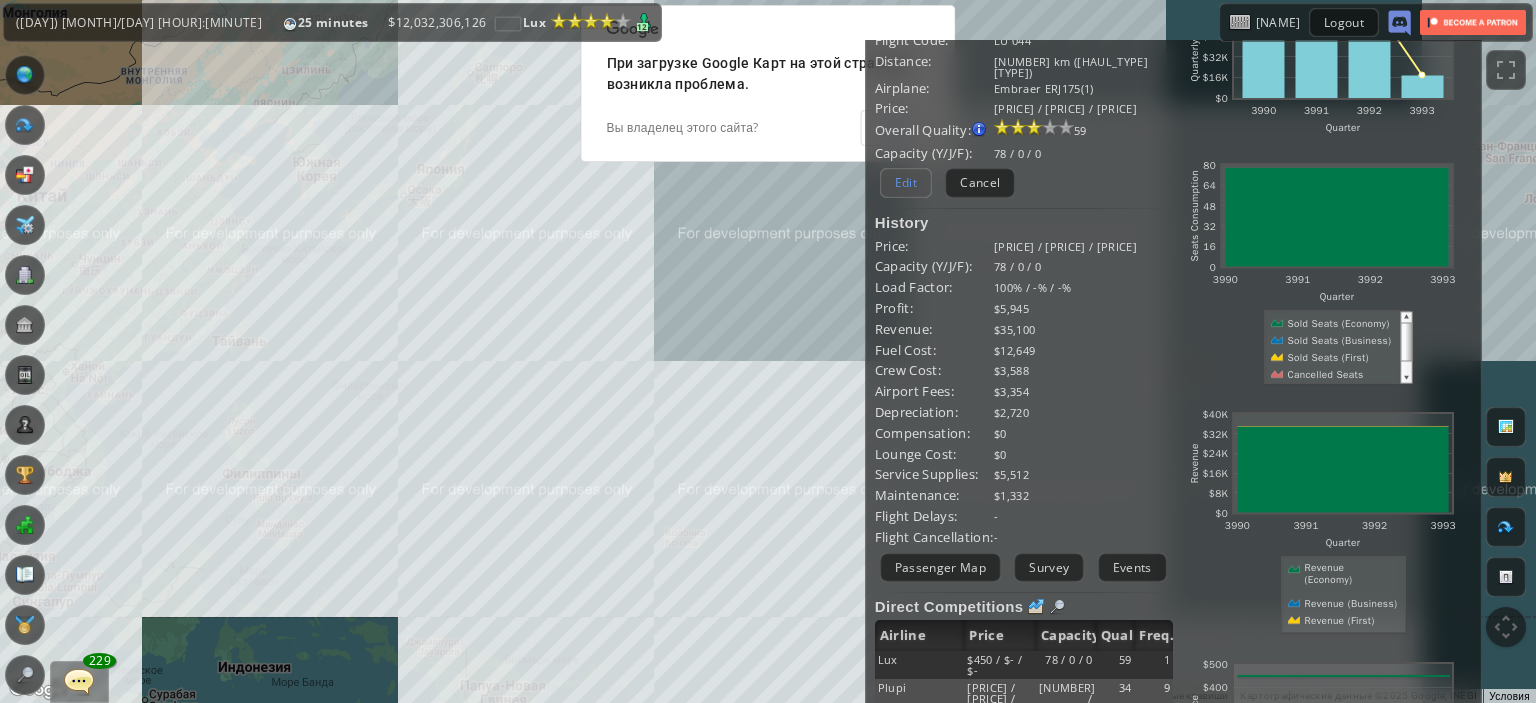 scroll, scrollTop: 107, scrollLeft: 0, axis: vertical 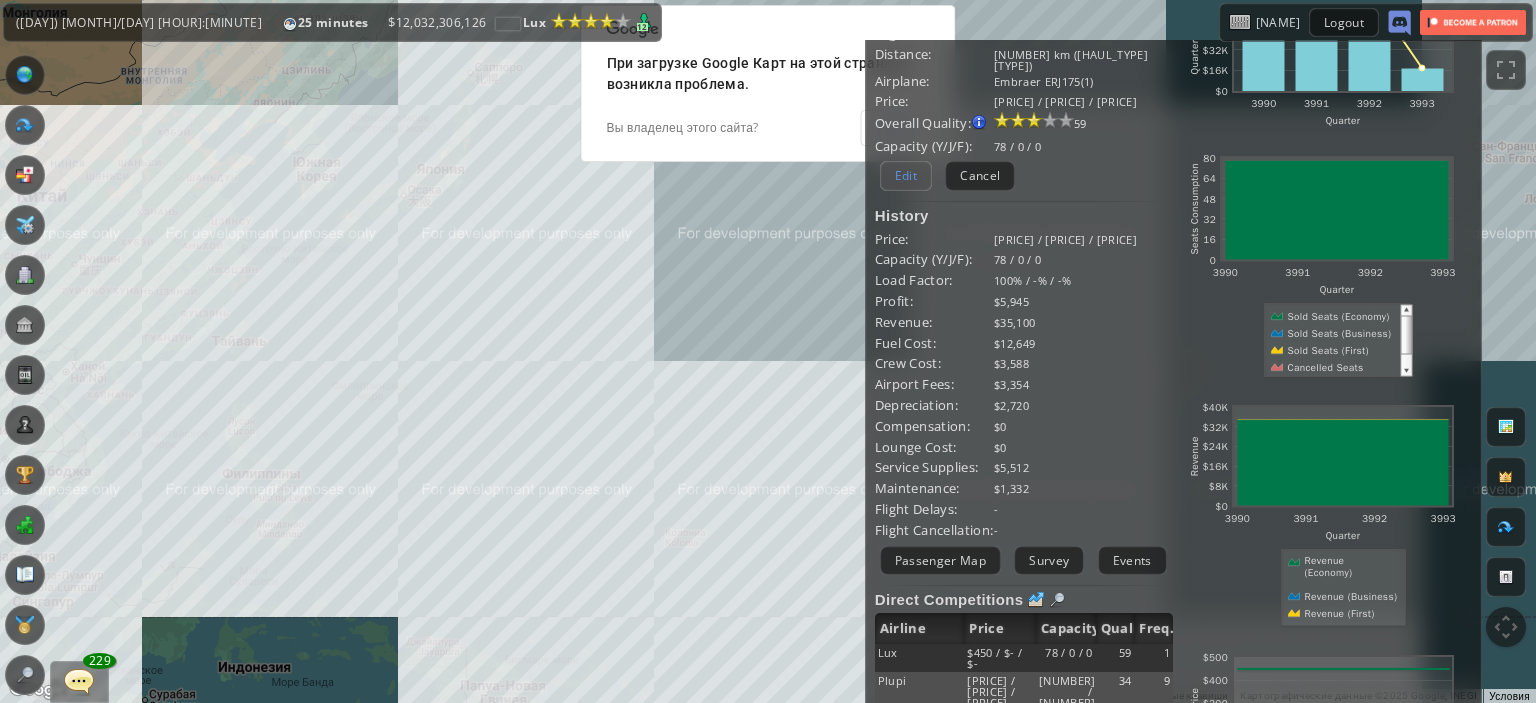 click on "Edit" at bounding box center (906, 175) 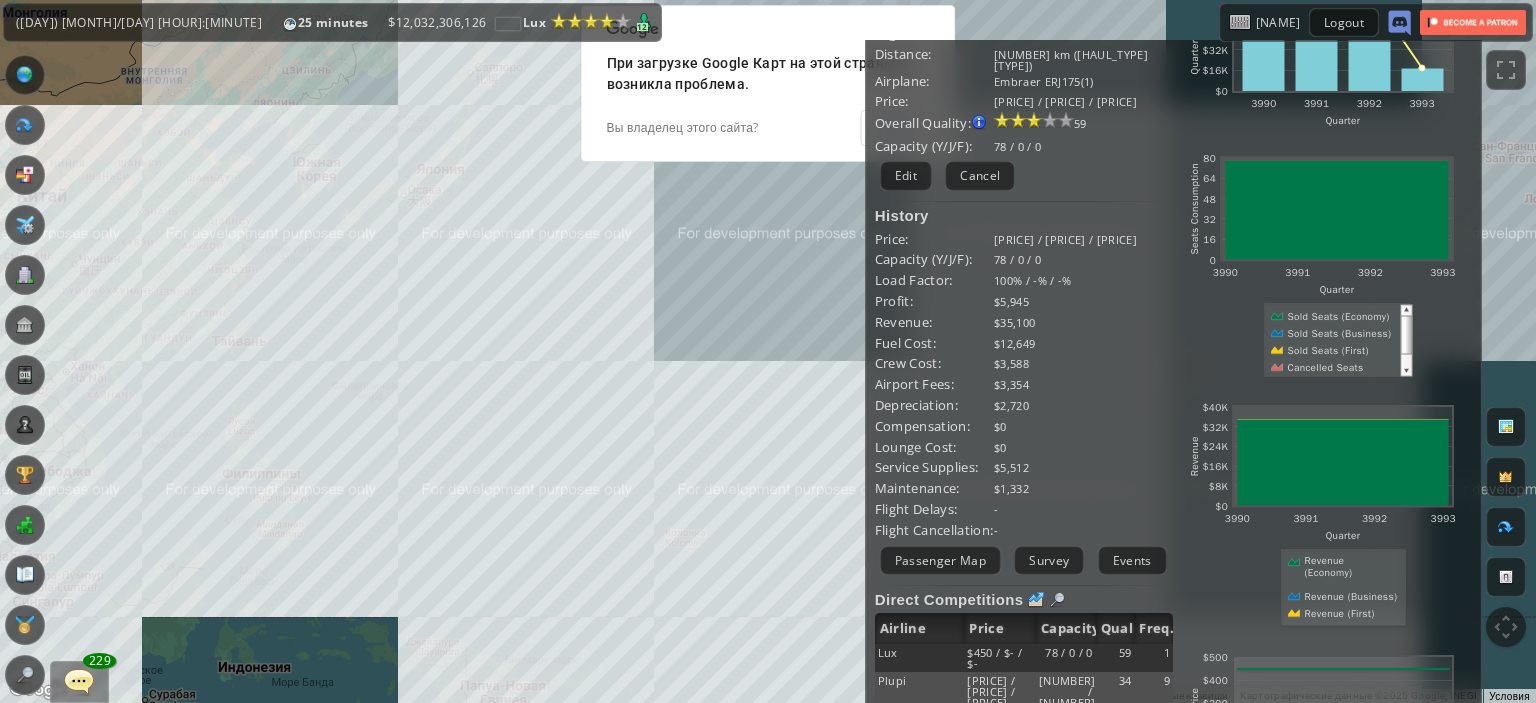 scroll, scrollTop: 0, scrollLeft: 0, axis: both 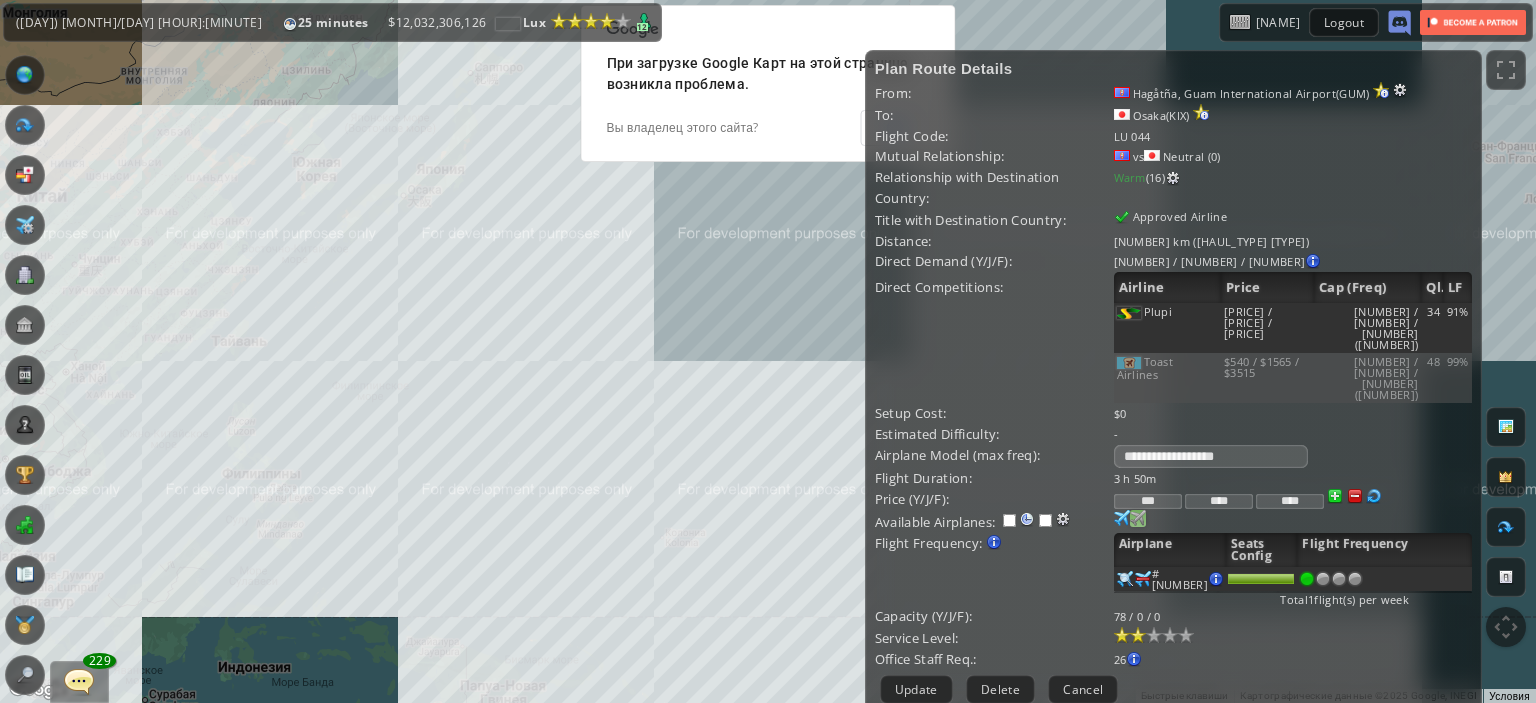 click on "0 99" at bounding box center (1122, 518) 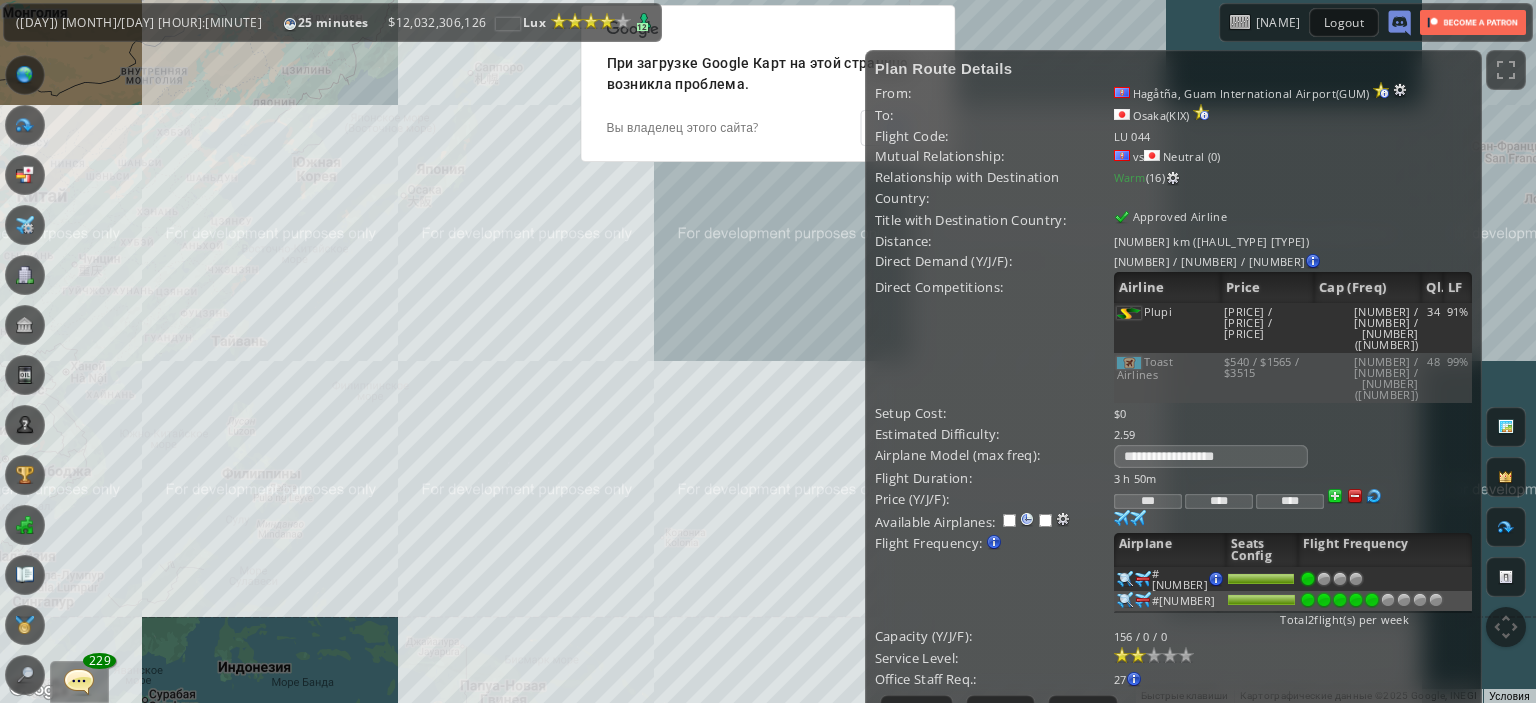 click at bounding box center (1372, 600) 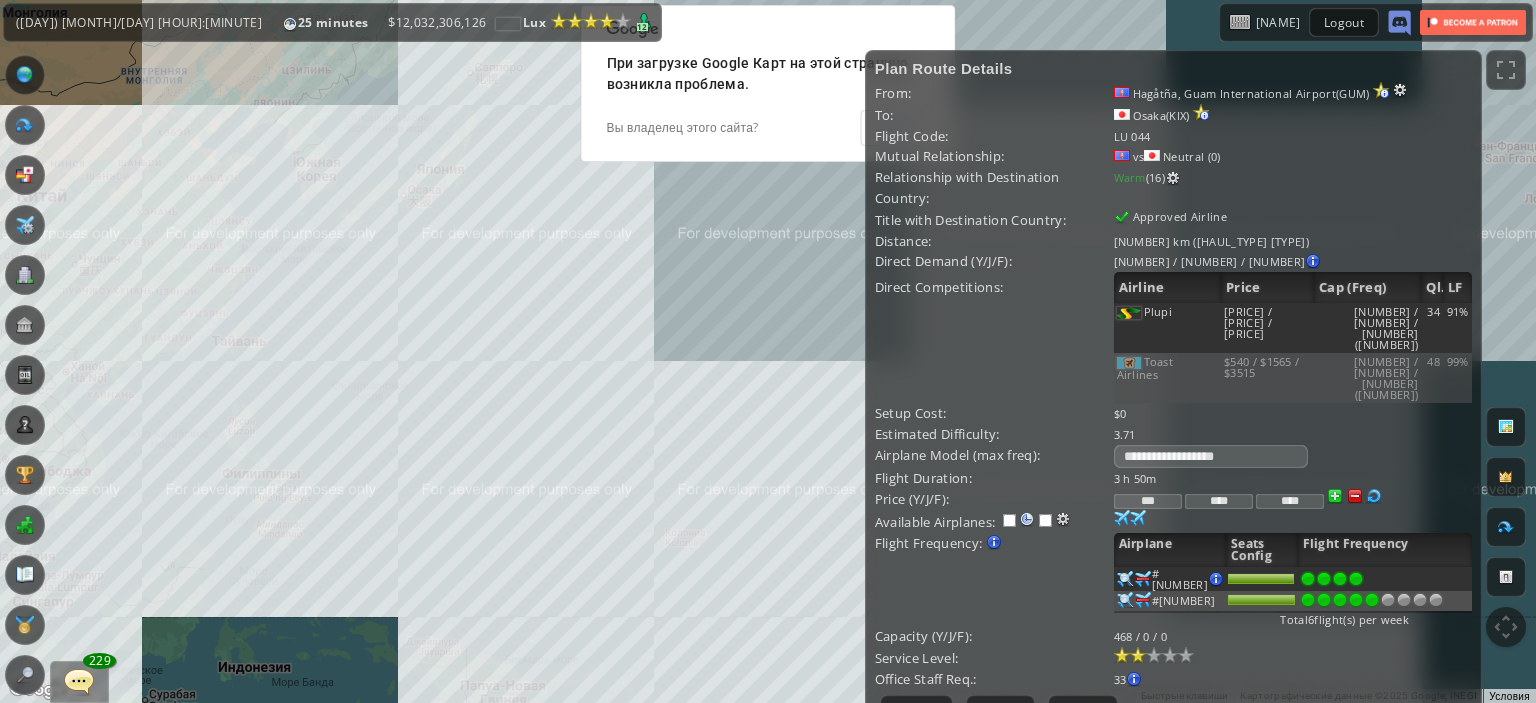 click at bounding box center [1356, 579] 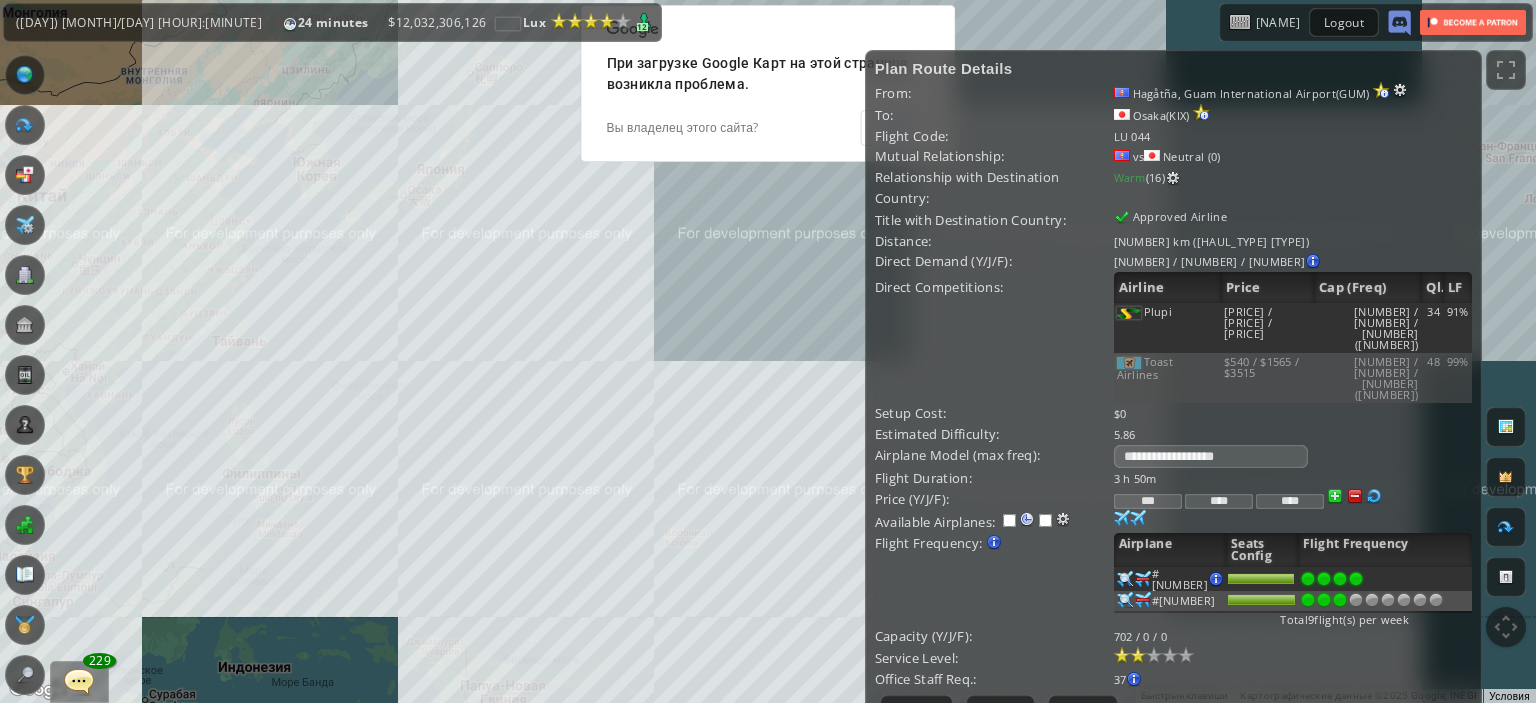 click at bounding box center [1340, 579] 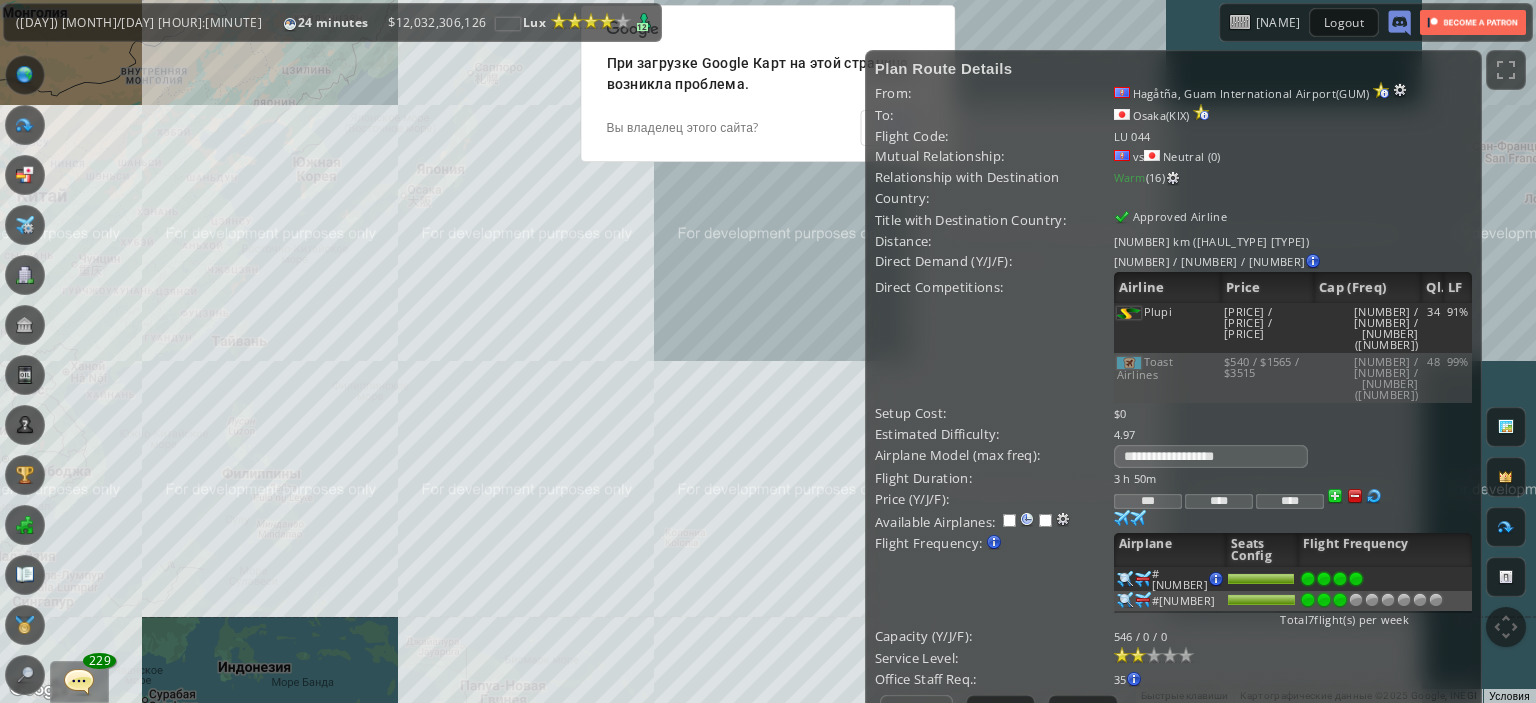click on "Update" at bounding box center [916, 709] 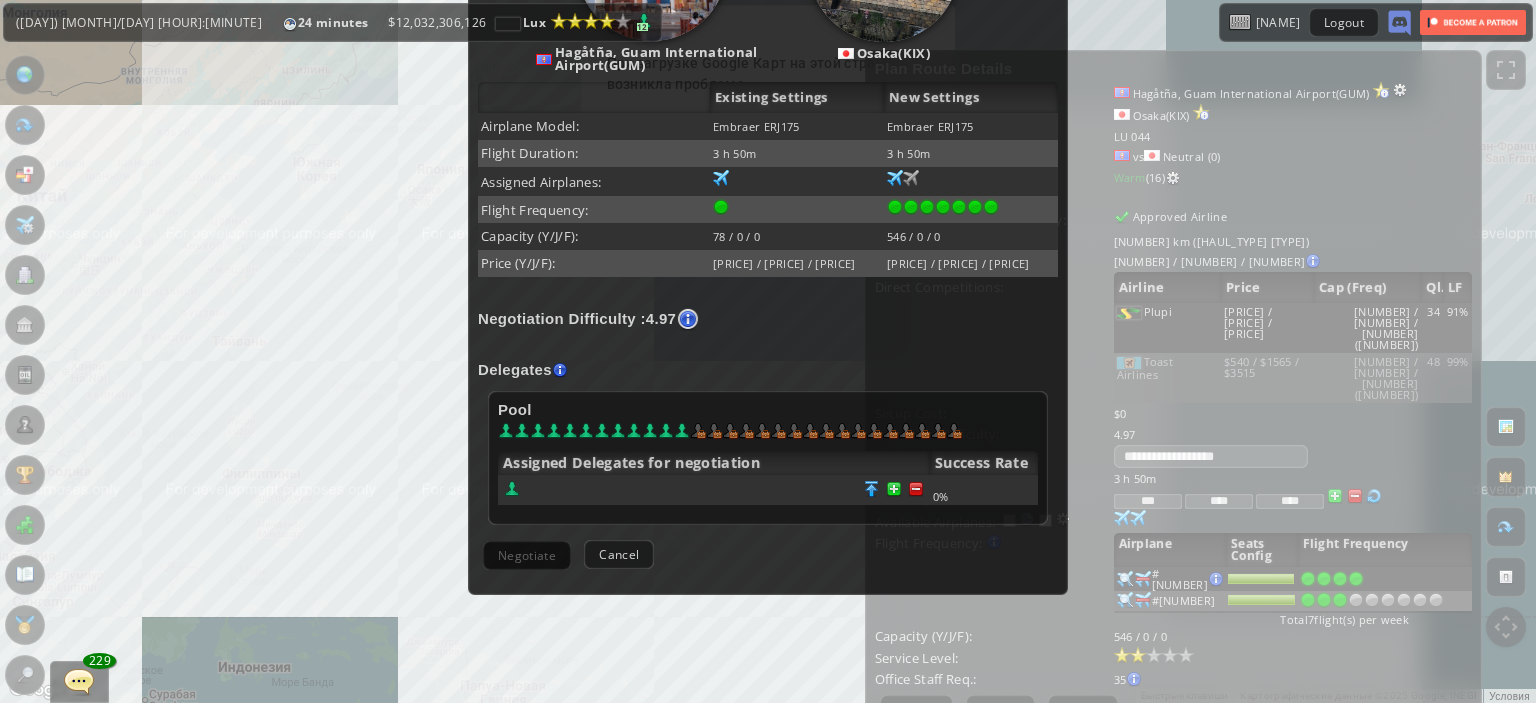 scroll, scrollTop: 400, scrollLeft: 0, axis: vertical 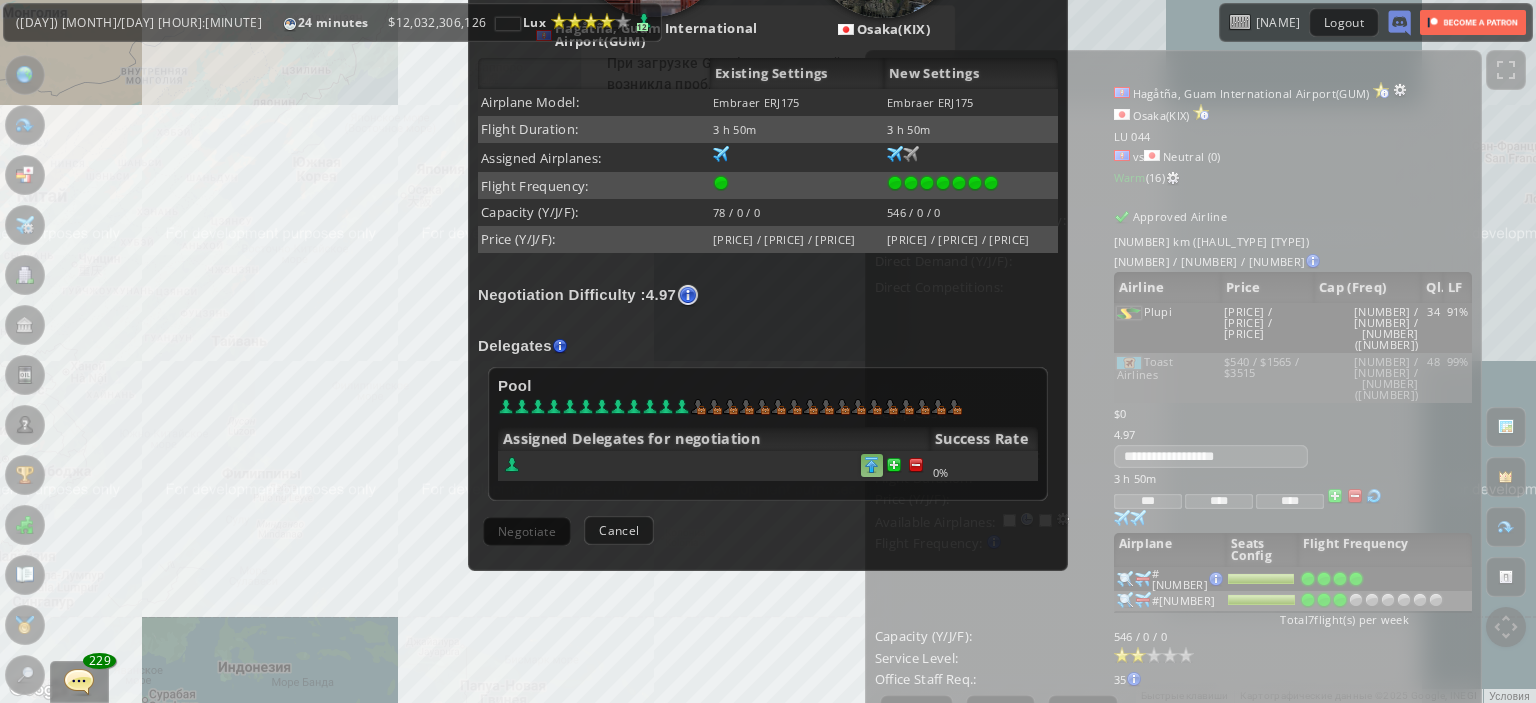 click at bounding box center (872, 465) 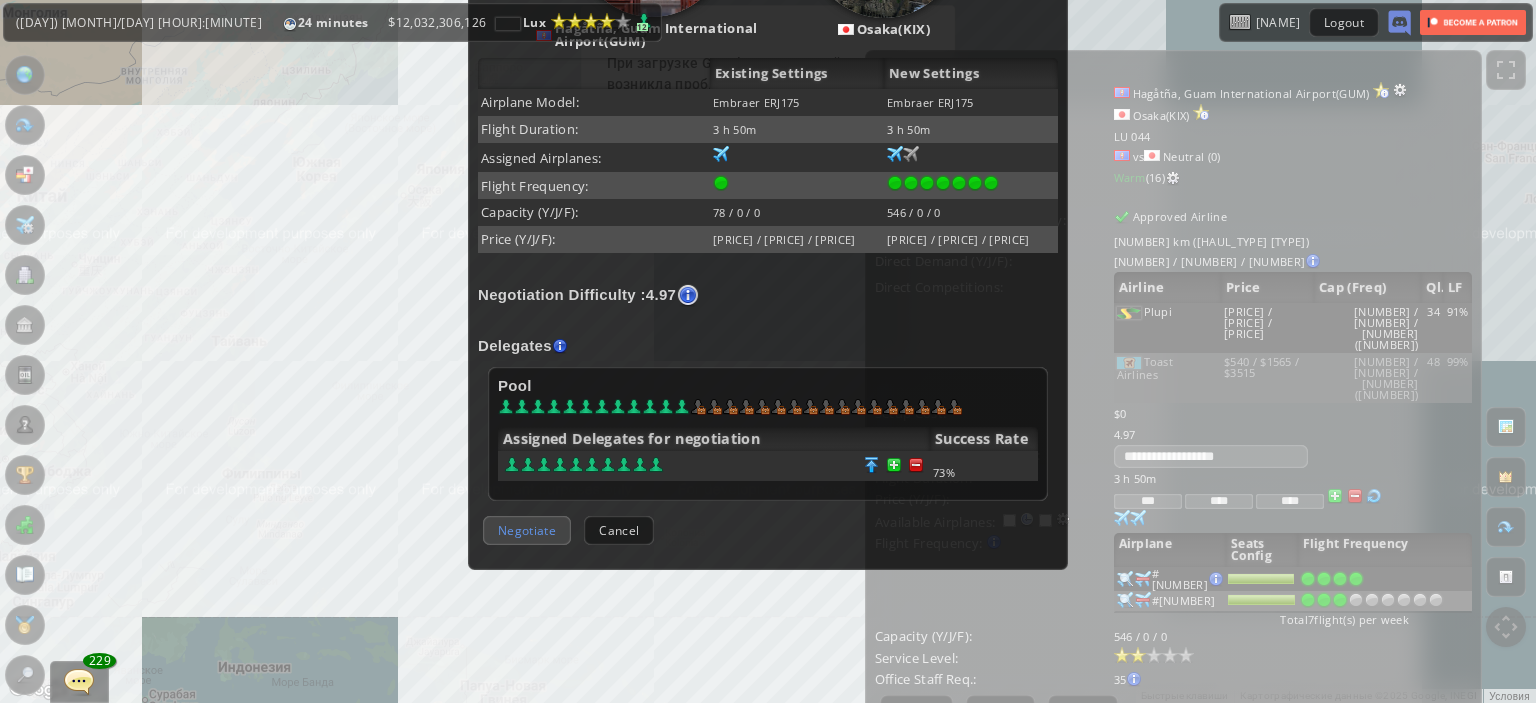 click on "Negotiate" at bounding box center (527, 530) 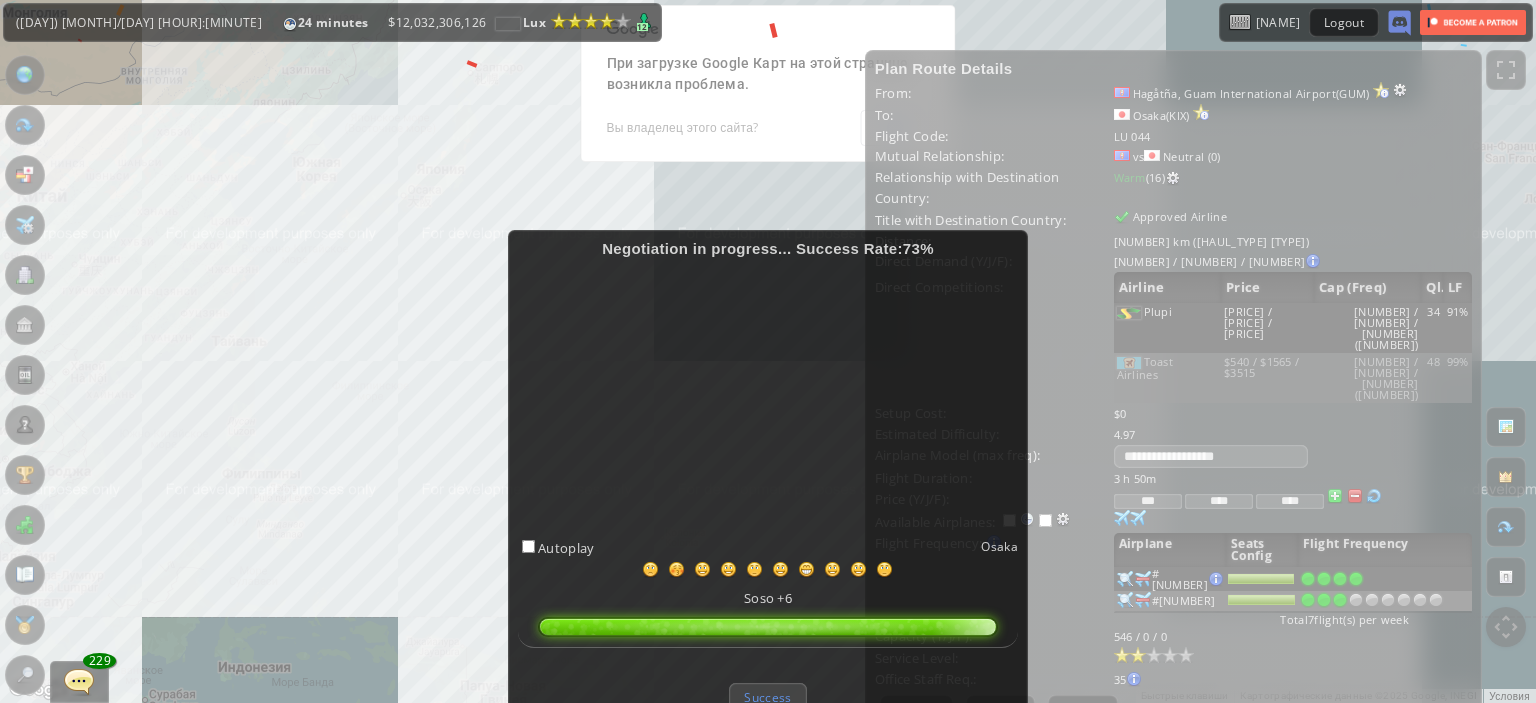 click on "Success" at bounding box center [767, 697] 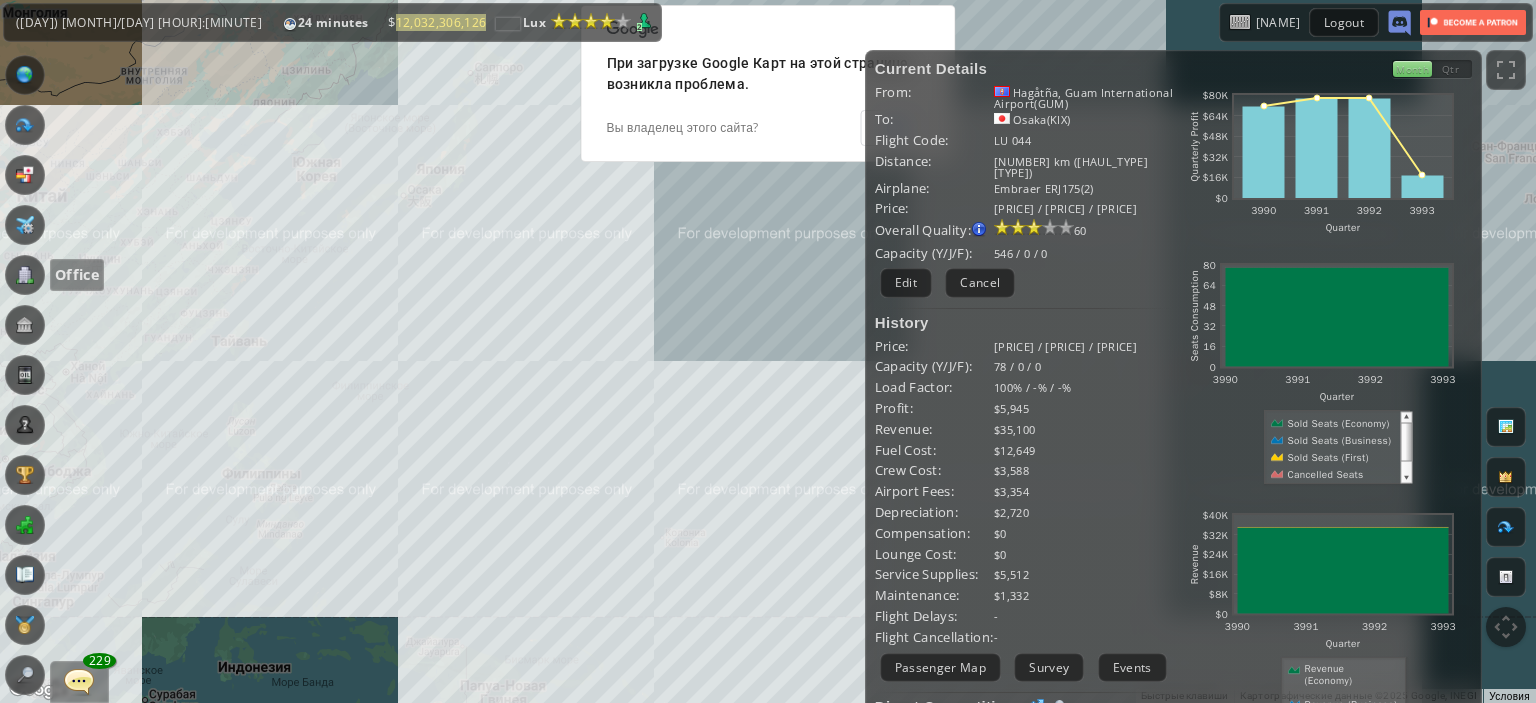 click at bounding box center (25, 275) 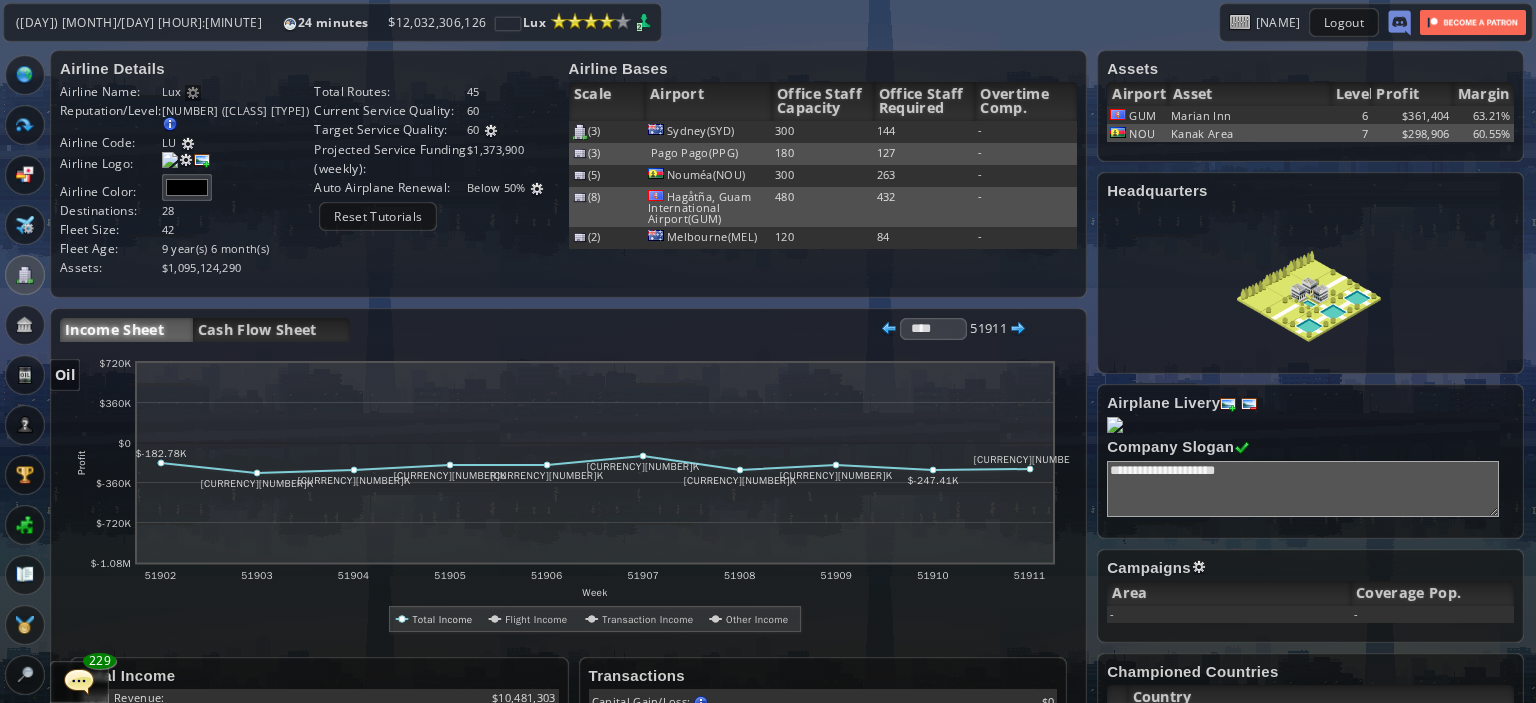 click at bounding box center (25, 375) 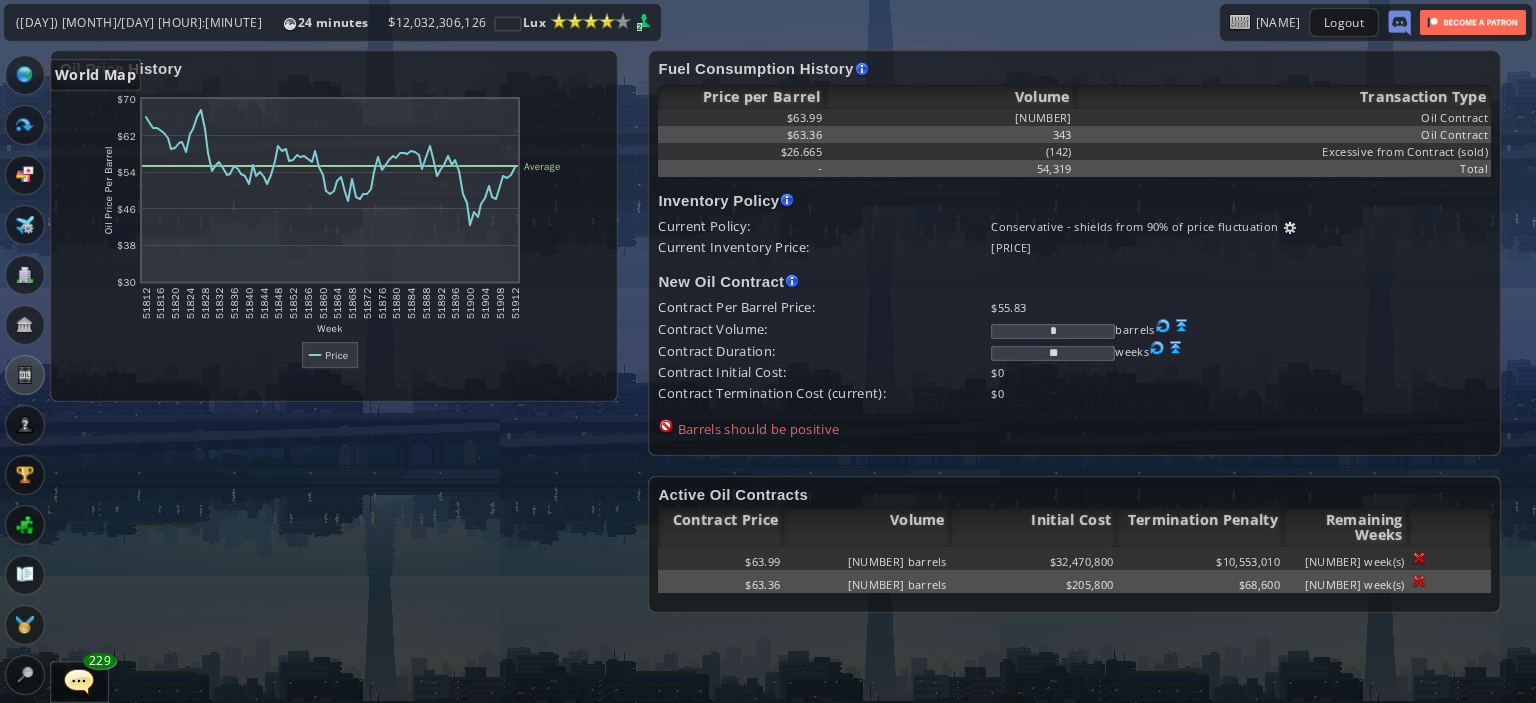 click at bounding box center [25, 75] 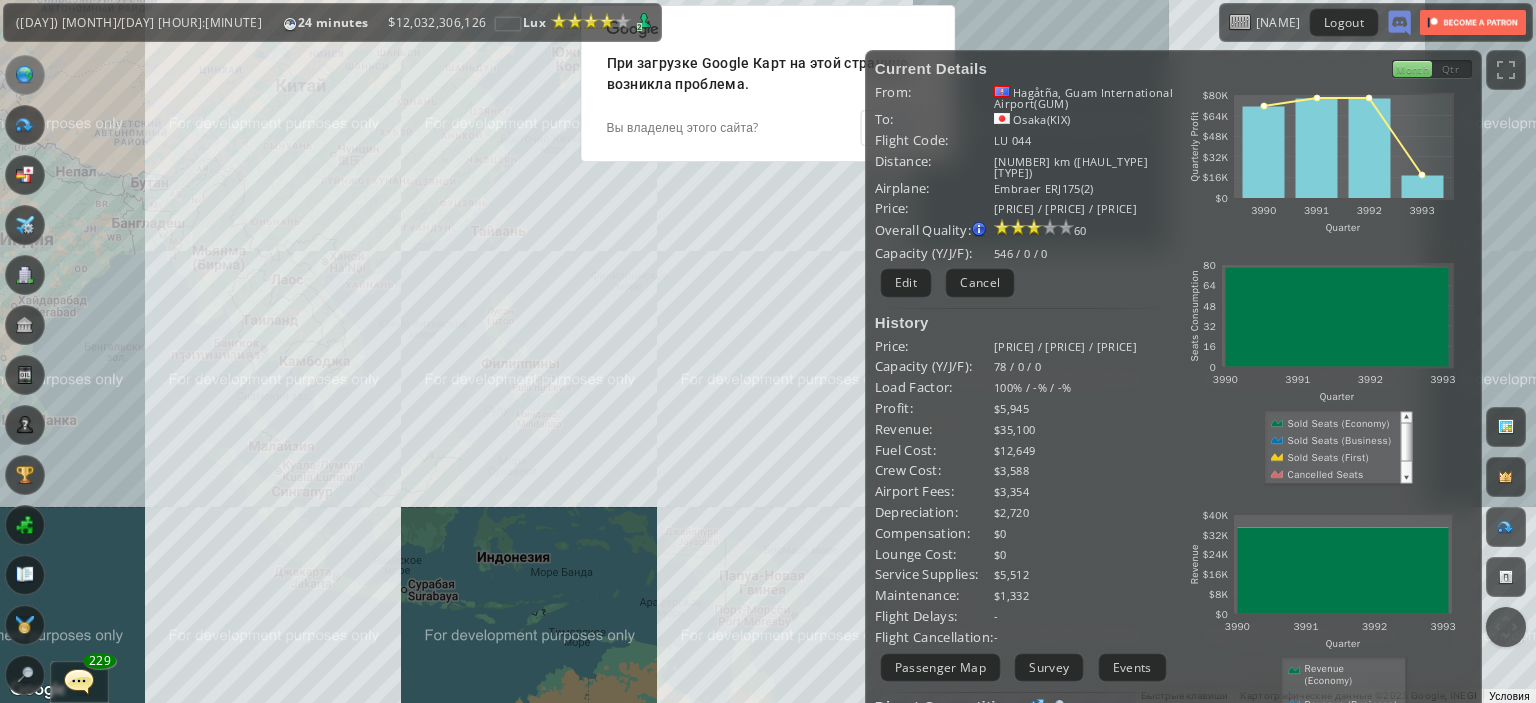 click on "Для навигации используйте клавиши со стрелками." at bounding box center (768, 351) 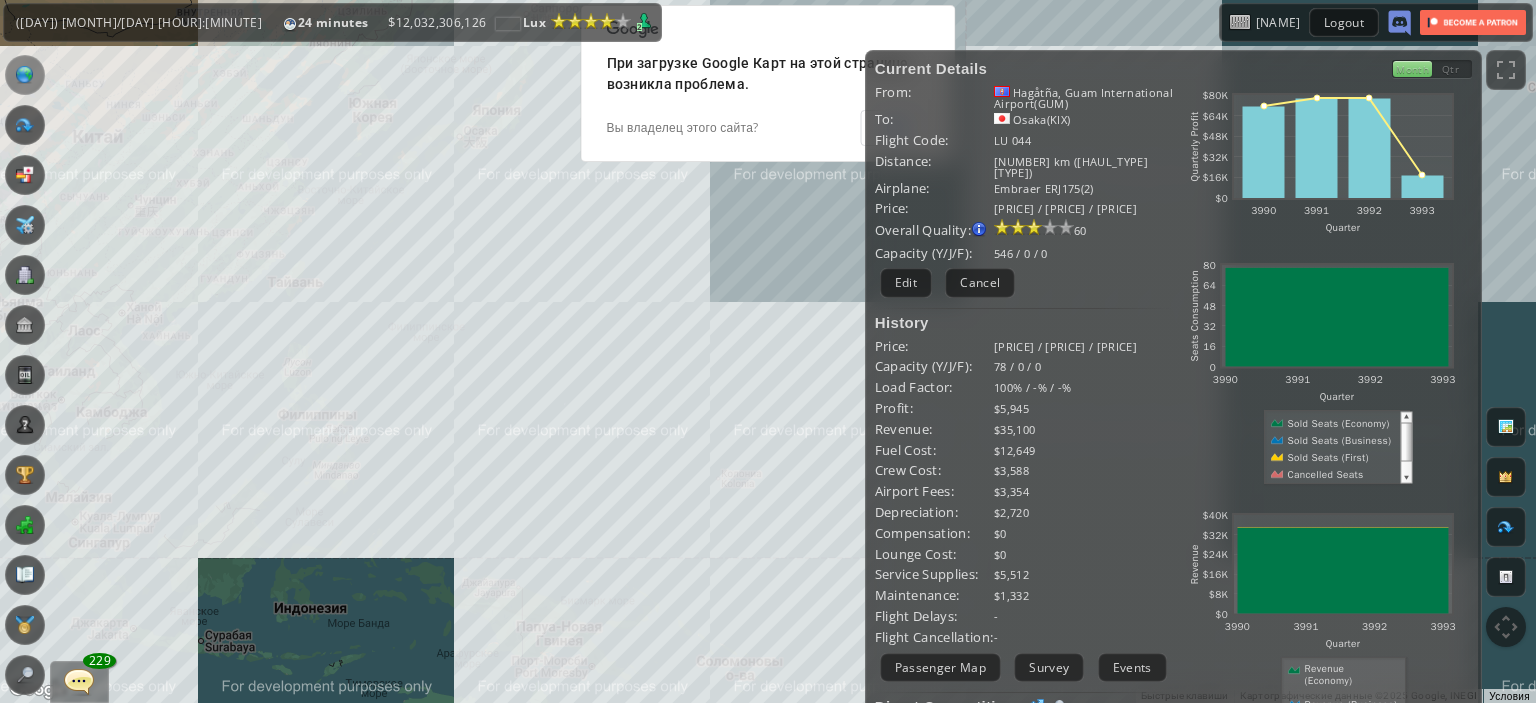 click on "Для навигации используйте клавиши со стрелками." at bounding box center (768, 351) 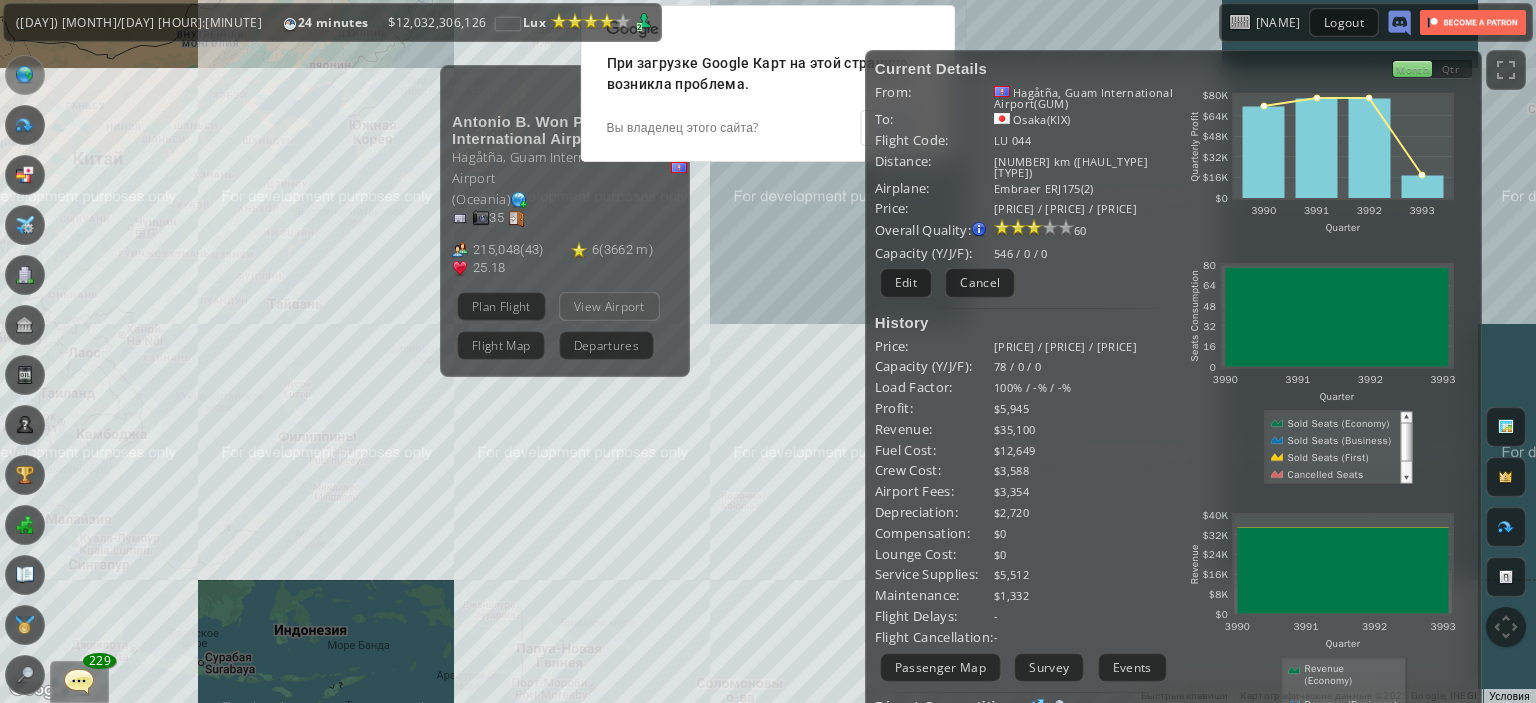 click on "View Airport" at bounding box center (609, 305) 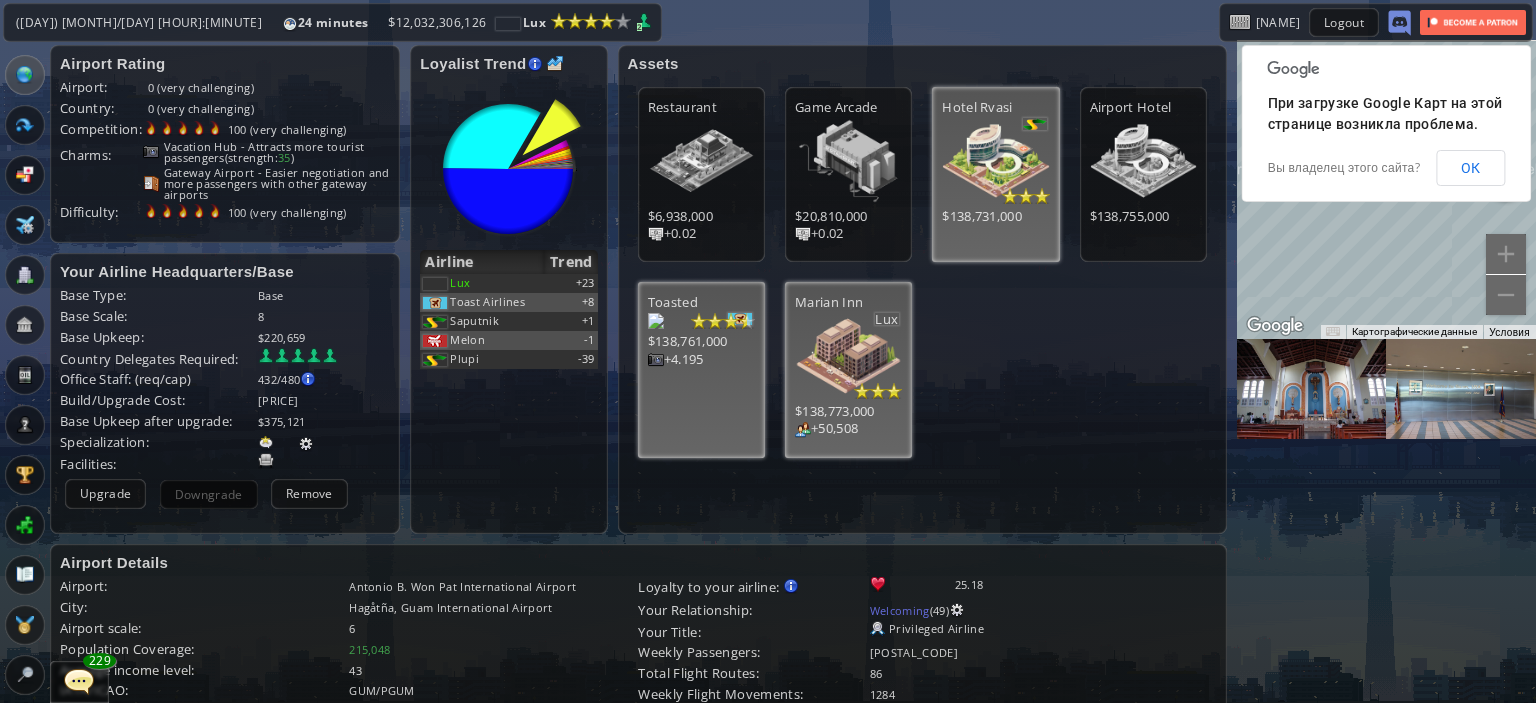 click at bounding box center [995, 161] 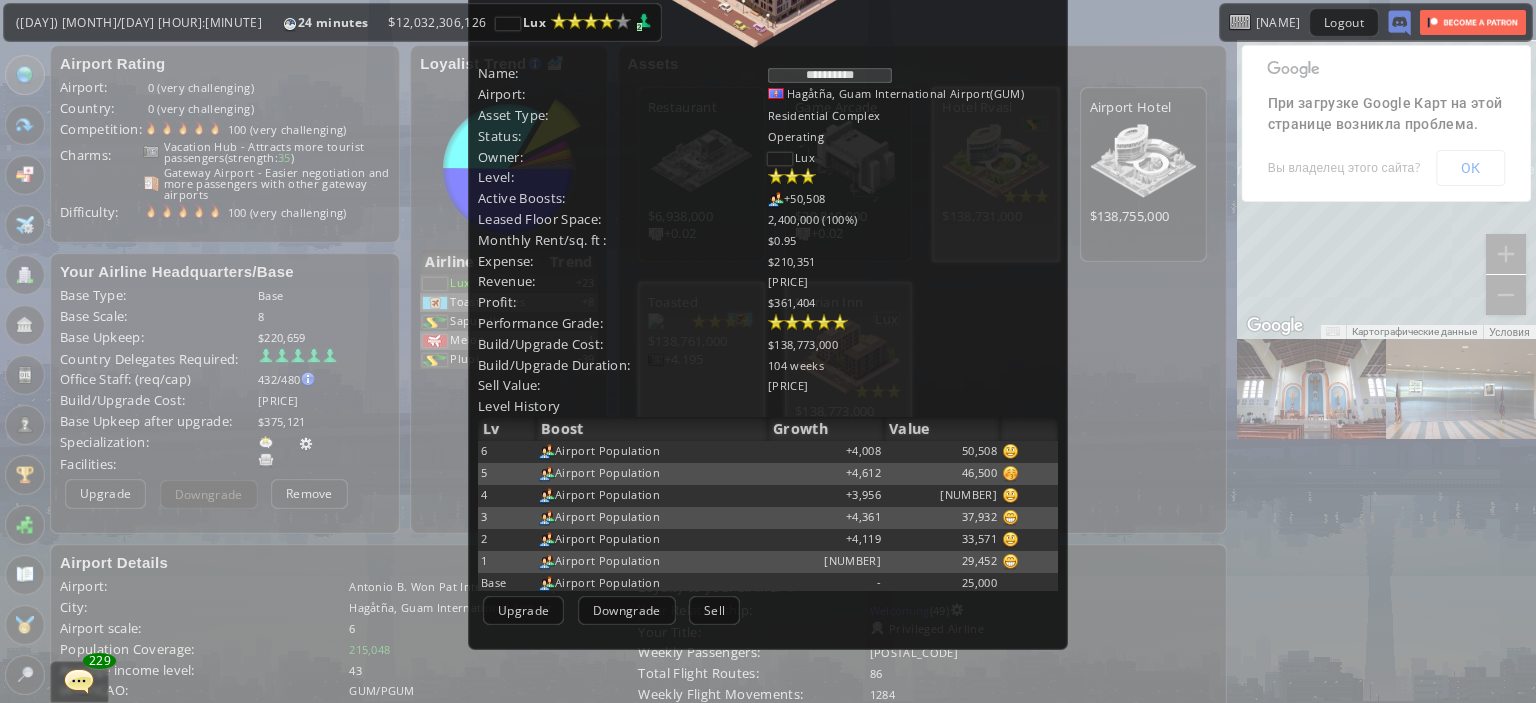scroll, scrollTop: 400, scrollLeft: 0, axis: vertical 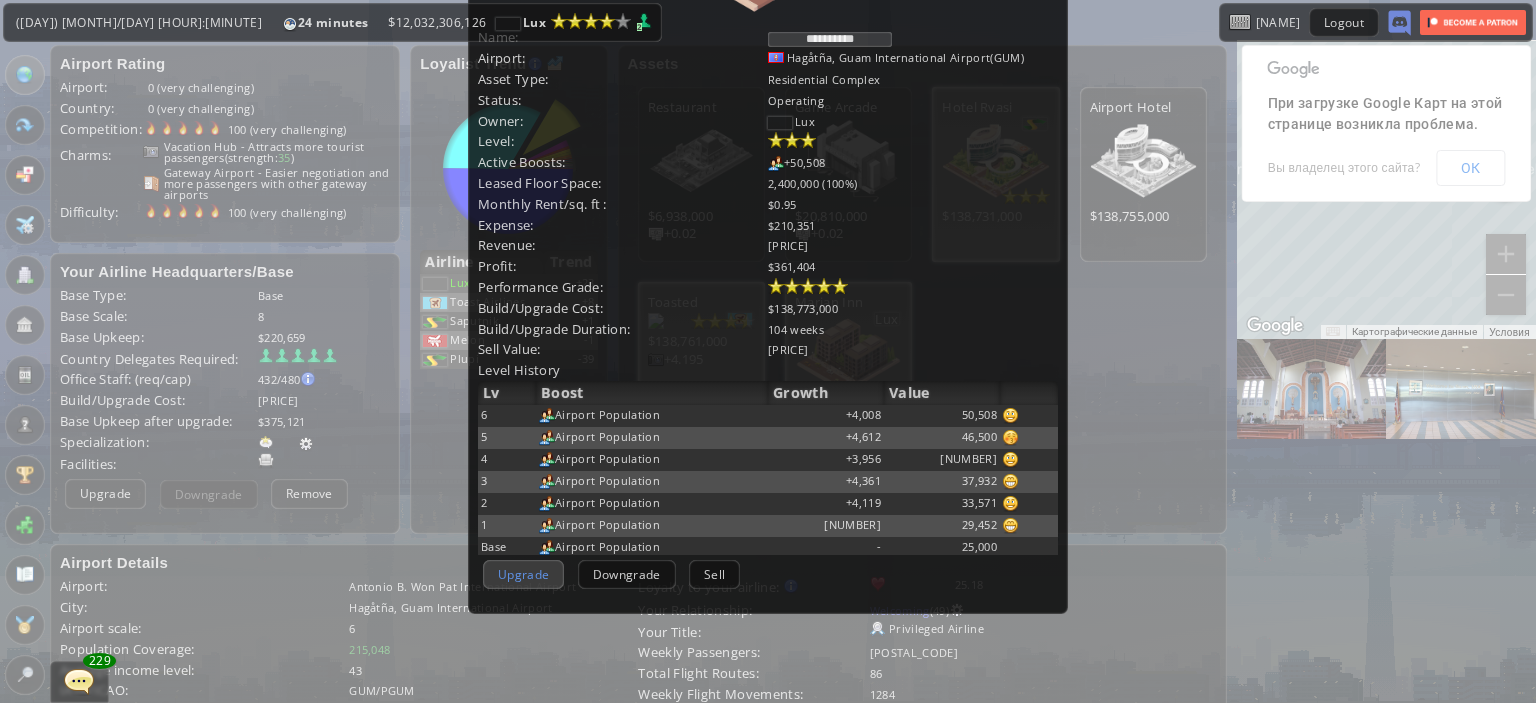 click on "Upgrade" at bounding box center [523, 574] 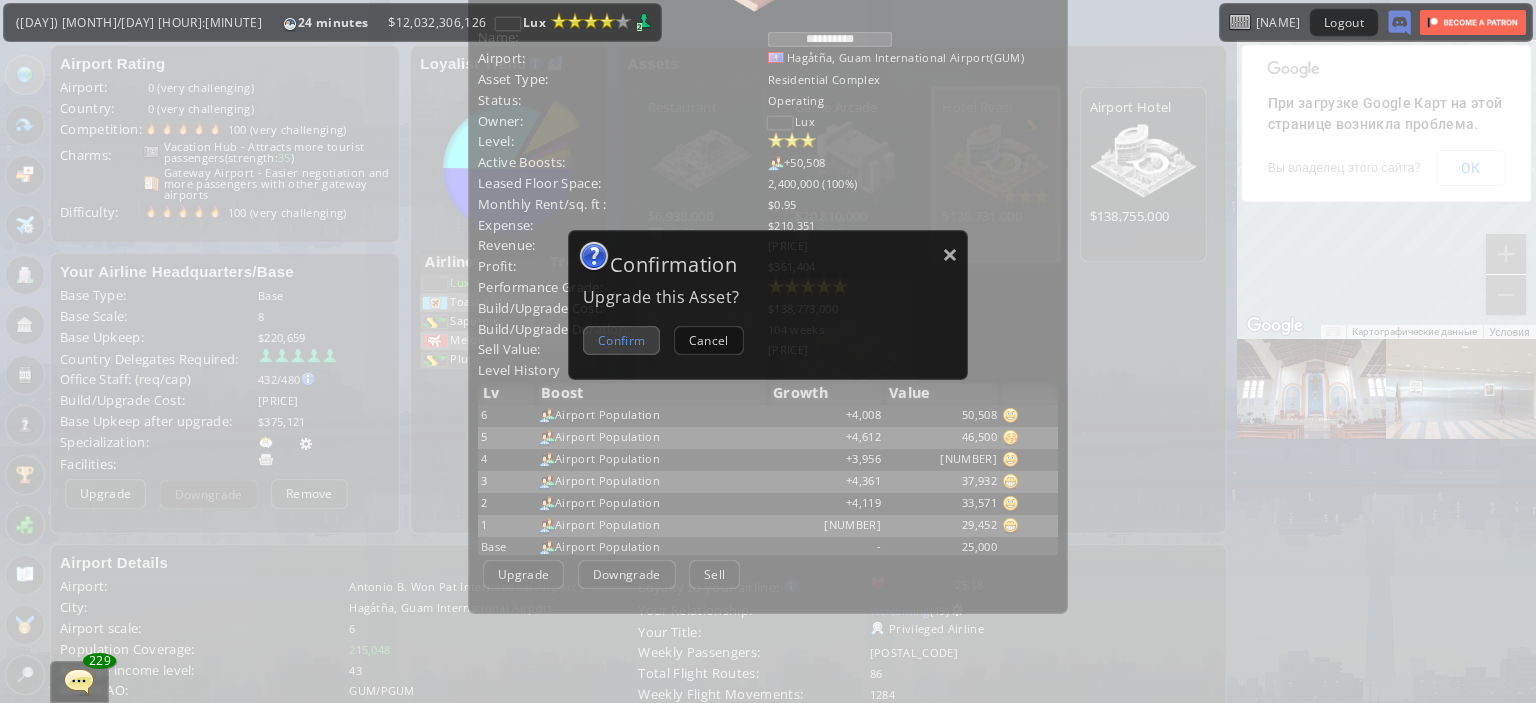 click on "Confirm" at bounding box center (621, 340) 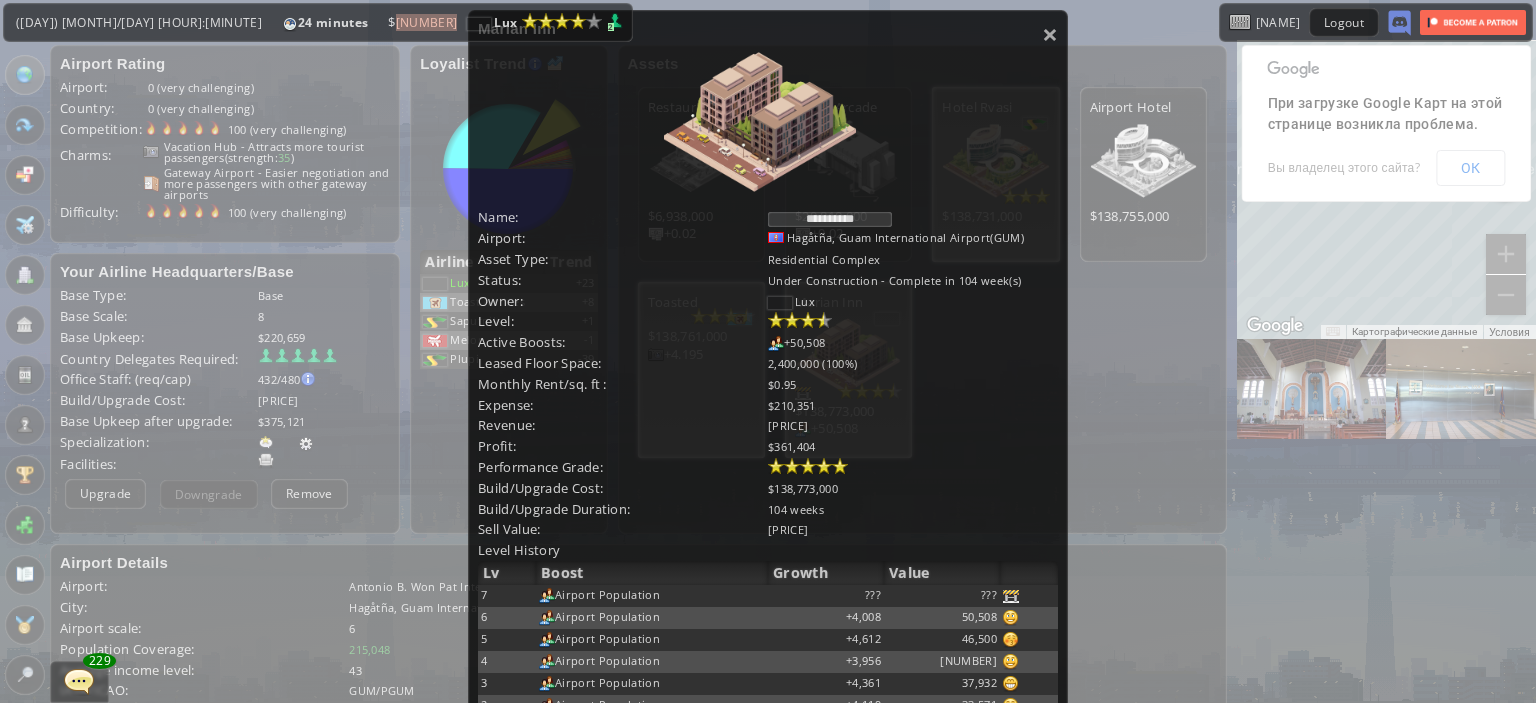 scroll, scrollTop: 200, scrollLeft: 0, axis: vertical 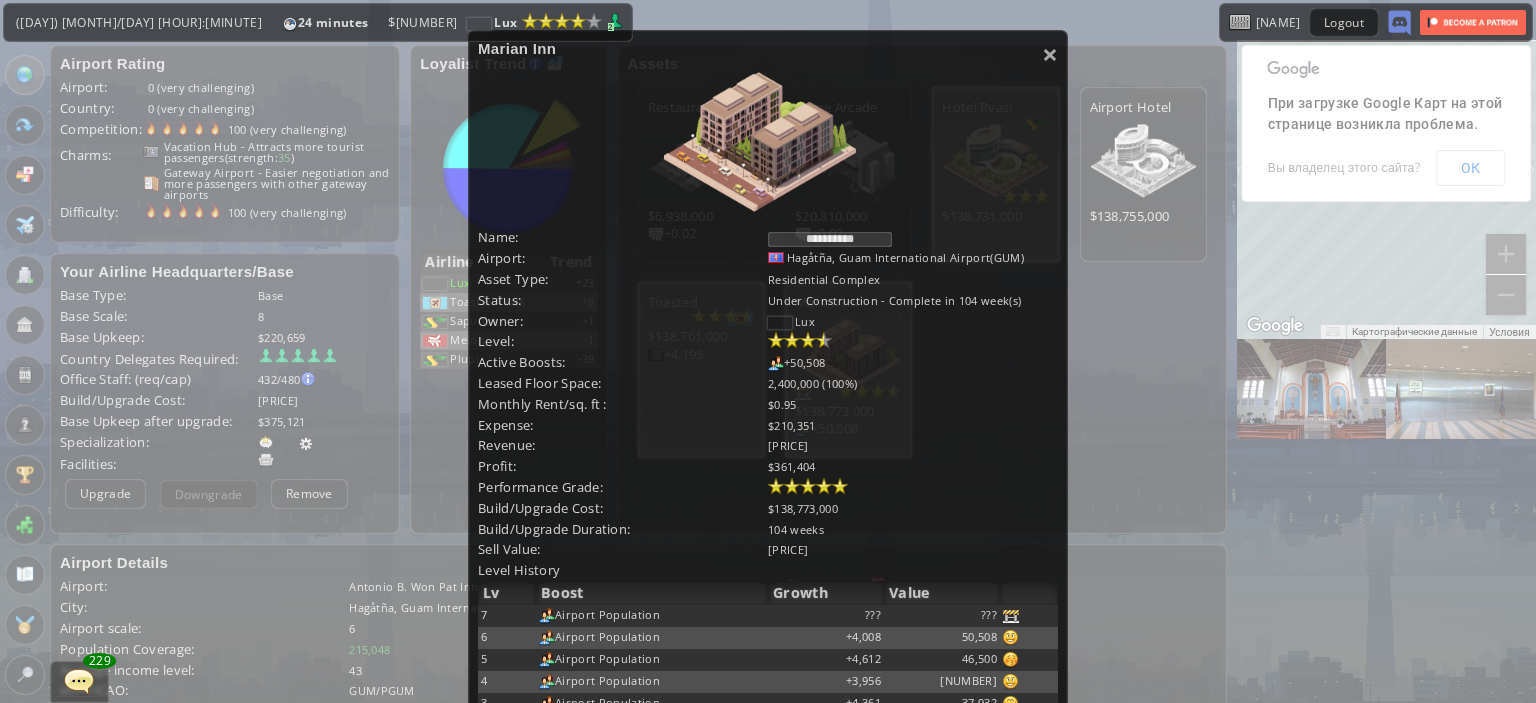 click at bounding box center [768, 142] 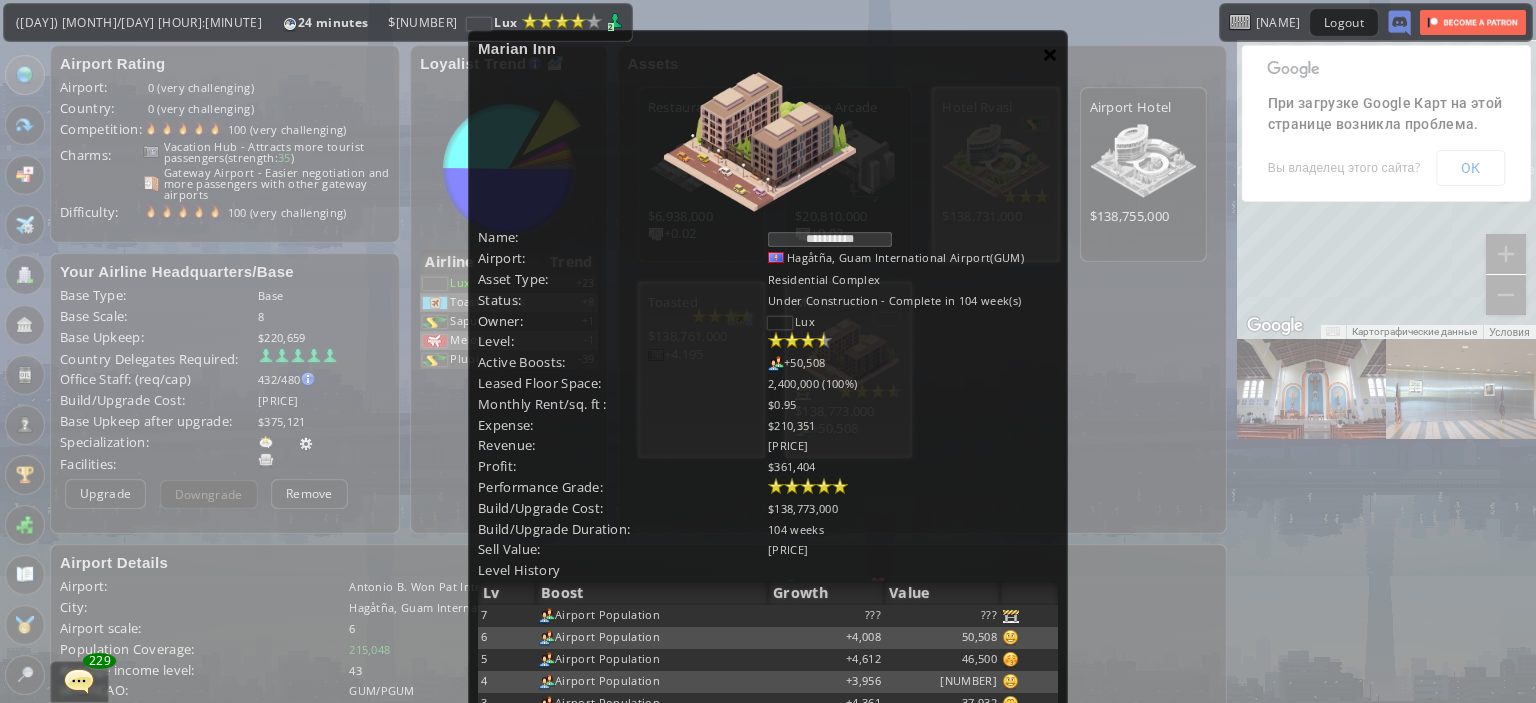click on "×" at bounding box center (1050, 54) 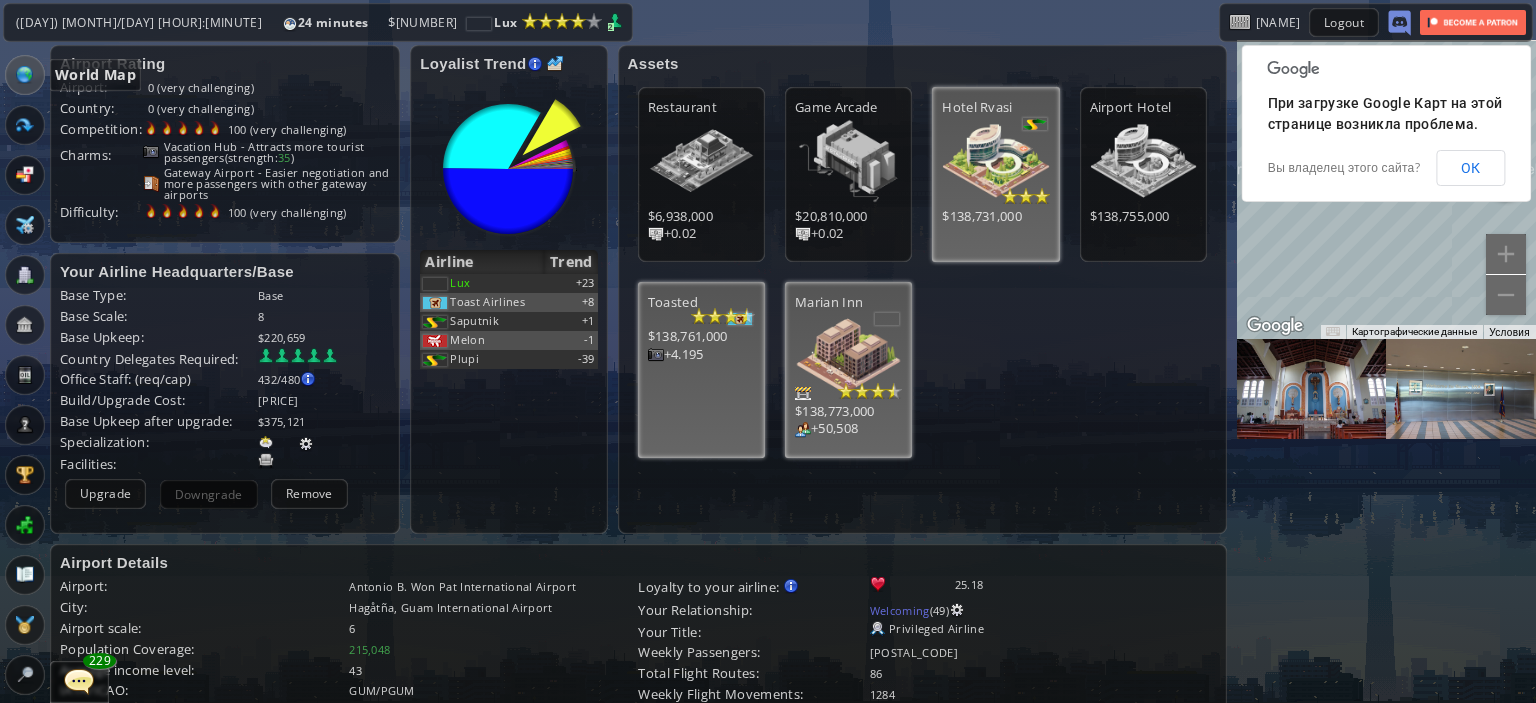 click at bounding box center (25, 75) 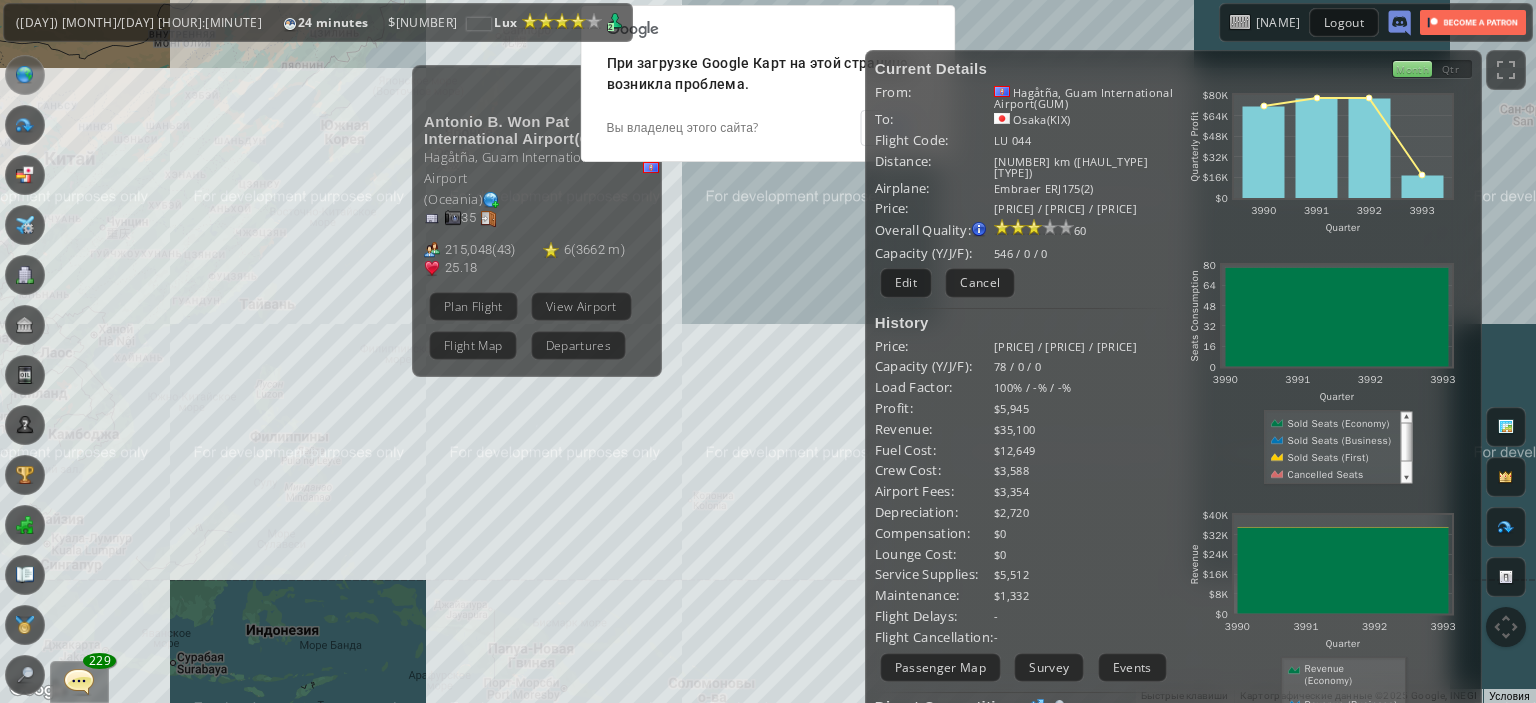 drag, startPoint x: 495, startPoint y: 567, endPoint x: 277, endPoint y: 446, distance: 249.3291 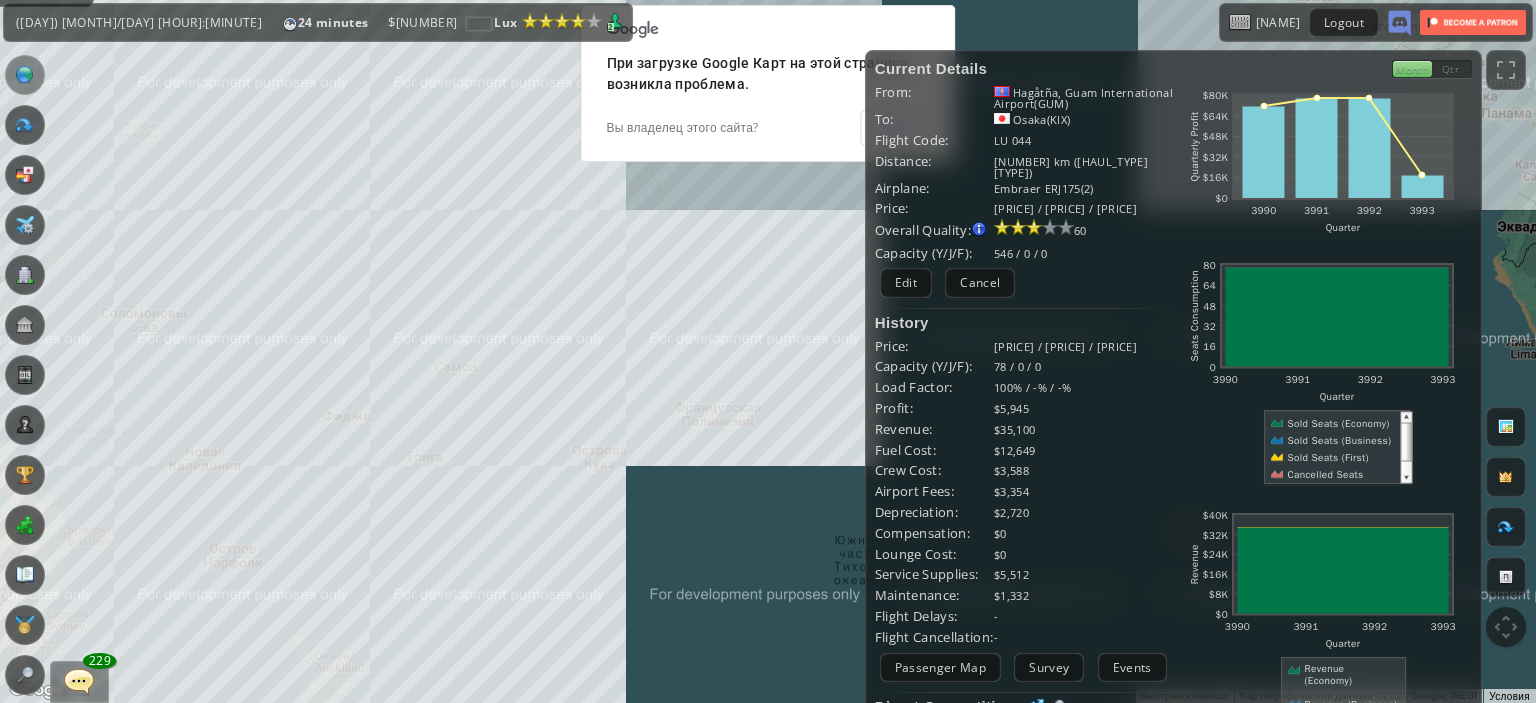 click on "Для навигации используйте клавиши со стрелками.
[AIRPORT_NAME]  ( [AIRPORT_CODE] )
[CITY], [STATE]
[NUMBER]
[NUMBER]  ( [NUMBER] )
[NUMBER]  ( [NUMBER] m )
[NUMBER]
Plan Flight
View Airport
Flight Map
Departures" at bounding box center [768, 351] 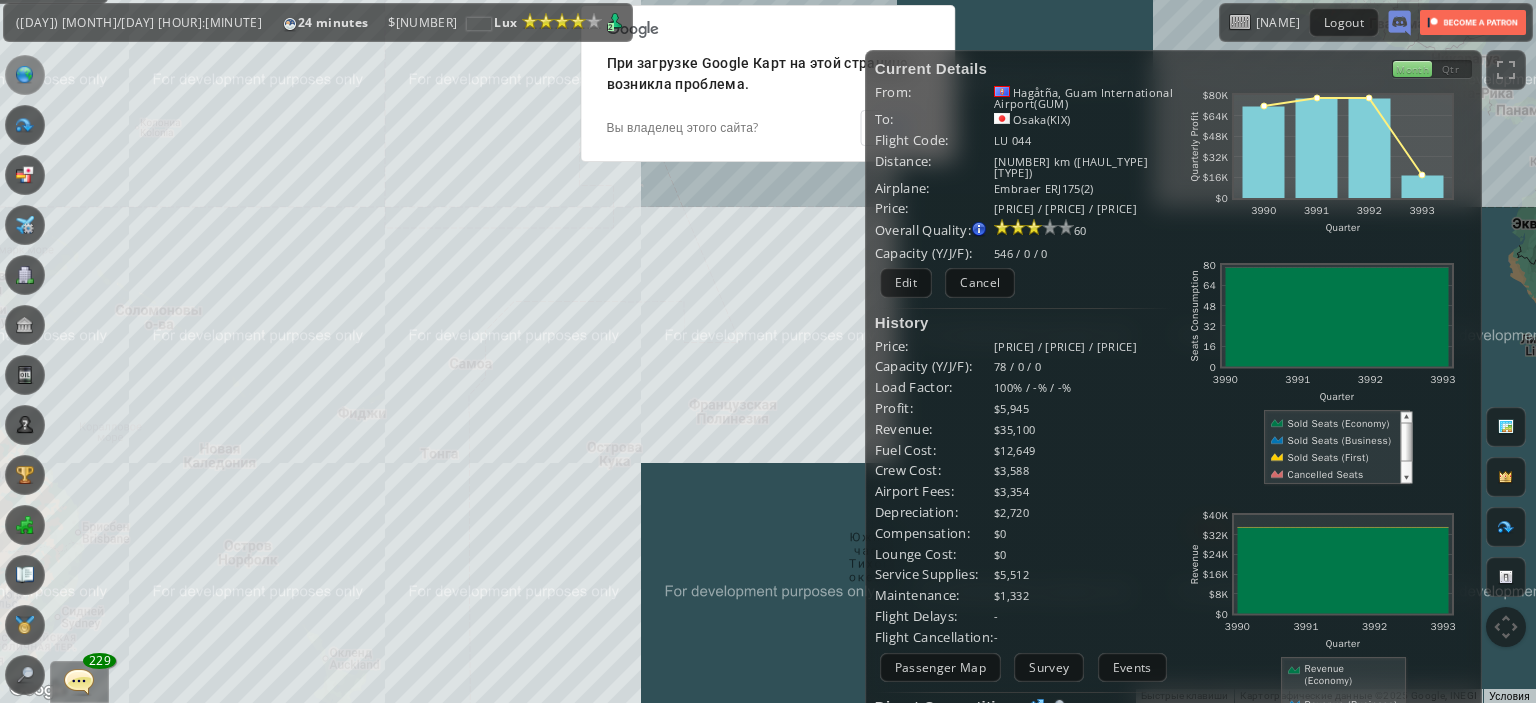 click on "Для навигации используйте клавиши со стрелками.
[AIRPORT_NAME]  ( [AIRPORT_CODE] )
[CITY], [STATE]
[NUMBER]
[NUMBER]  ( [NUMBER] )
[NUMBER]  ( [NUMBER] m )
[NUMBER]
Plan Flight
View Airport
Flight Map
Departures" at bounding box center (768, 351) 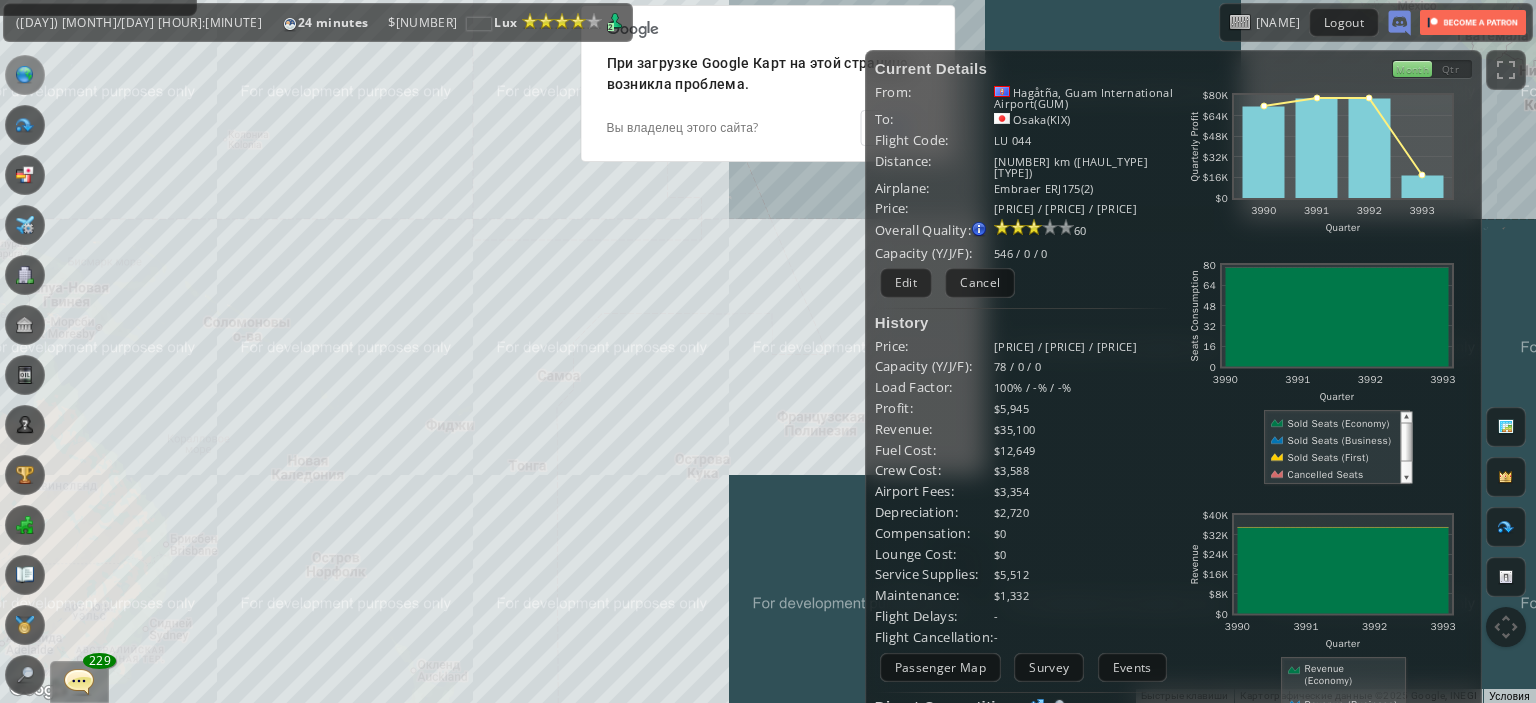 click on "Для навигации используйте клавиши со стрелками.
[AIRPORT_NAME]  ( [AIRPORT_CODE] )
[CITY], [STATE]
[NUMBER]
[NUMBER]  ( [NUMBER] )
[NUMBER]  ( [NUMBER] m )
[NUMBER]
Plan Flight
View Airport
Flight Map
Departures" at bounding box center (768, 351) 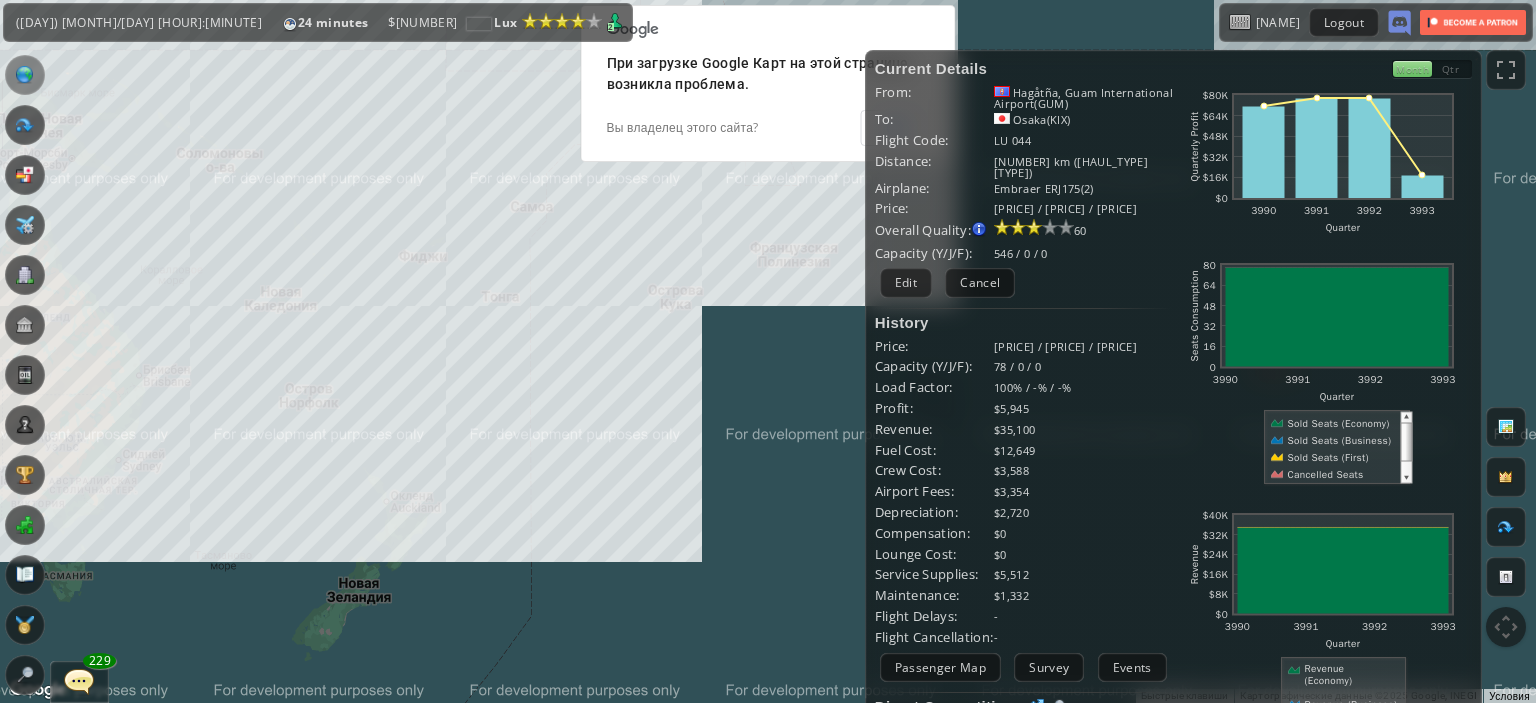 click on "Для навигации используйте клавиши со стрелками.
[AIRPORT_NAME]  ( [AIRPORT_CODE] )
[CITY], [STATE]
[NUMBER]
[NUMBER]  ( [NUMBER] )
[NUMBER]  ( [NUMBER] m )
[NUMBER]
Plan Flight
View Airport
Flight Map
Departures" at bounding box center (768, 351) 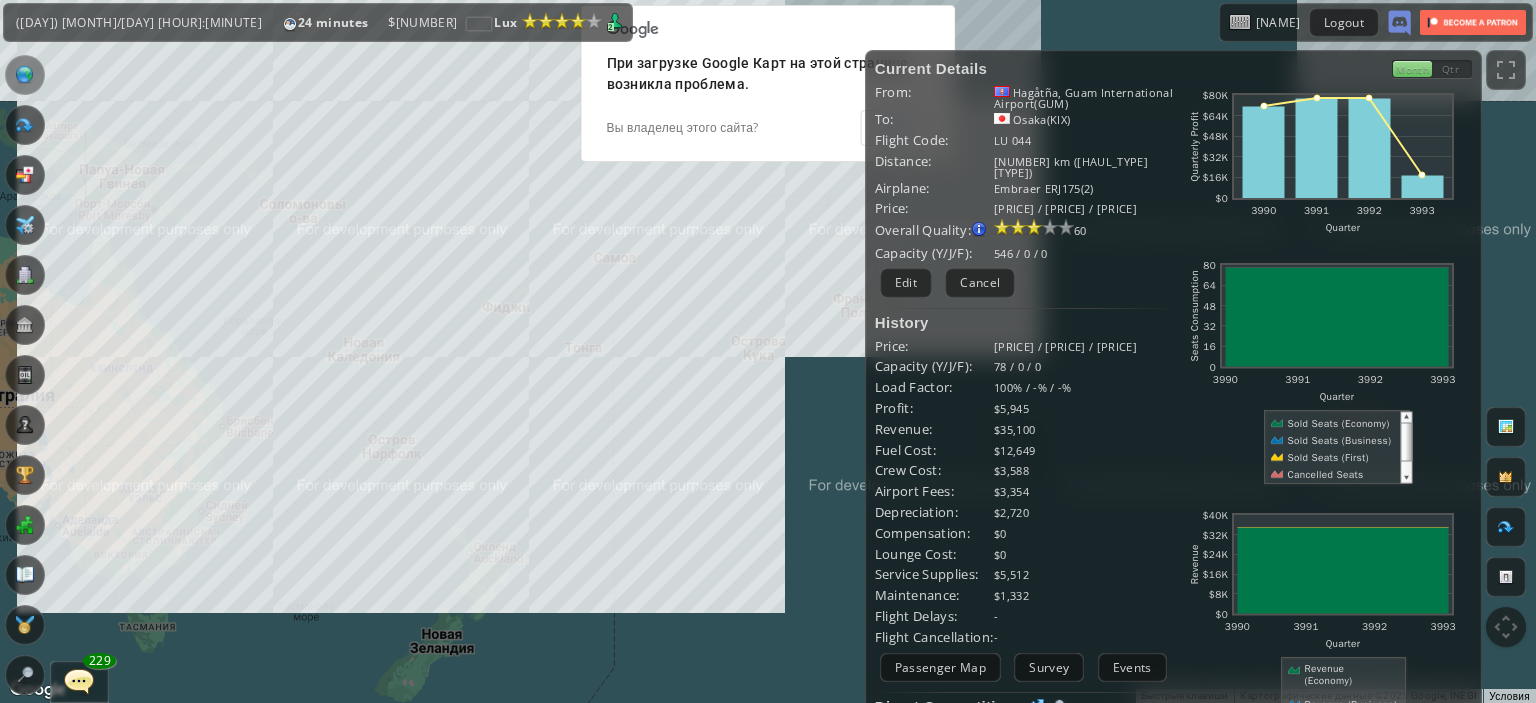 drag, startPoint x: 390, startPoint y: 491, endPoint x: 469, endPoint y: 539, distance: 92.43917 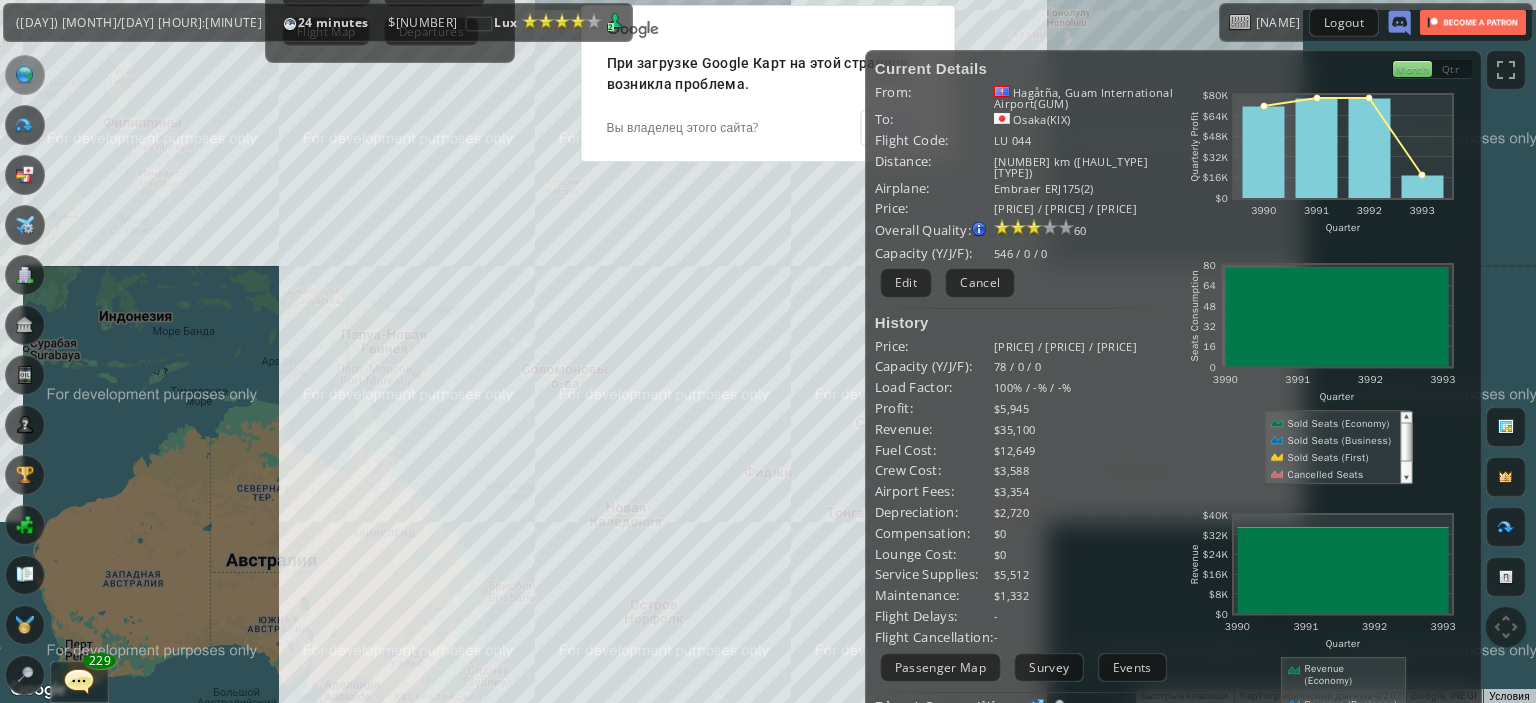 click on "Для навигации используйте клавиши со стрелками.
[AIRPORT_NAME]  ( [AIRPORT_CODE] )
[CITY], [STATE]
[NUMBER]
[NUMBER]  ( [NUMBER] )
[NUMBER]  ( [NUMBER] m )
[NUMBER]
Plan Flight
View Airport
Flight Map
Departures" at bounding box center (768, 351) 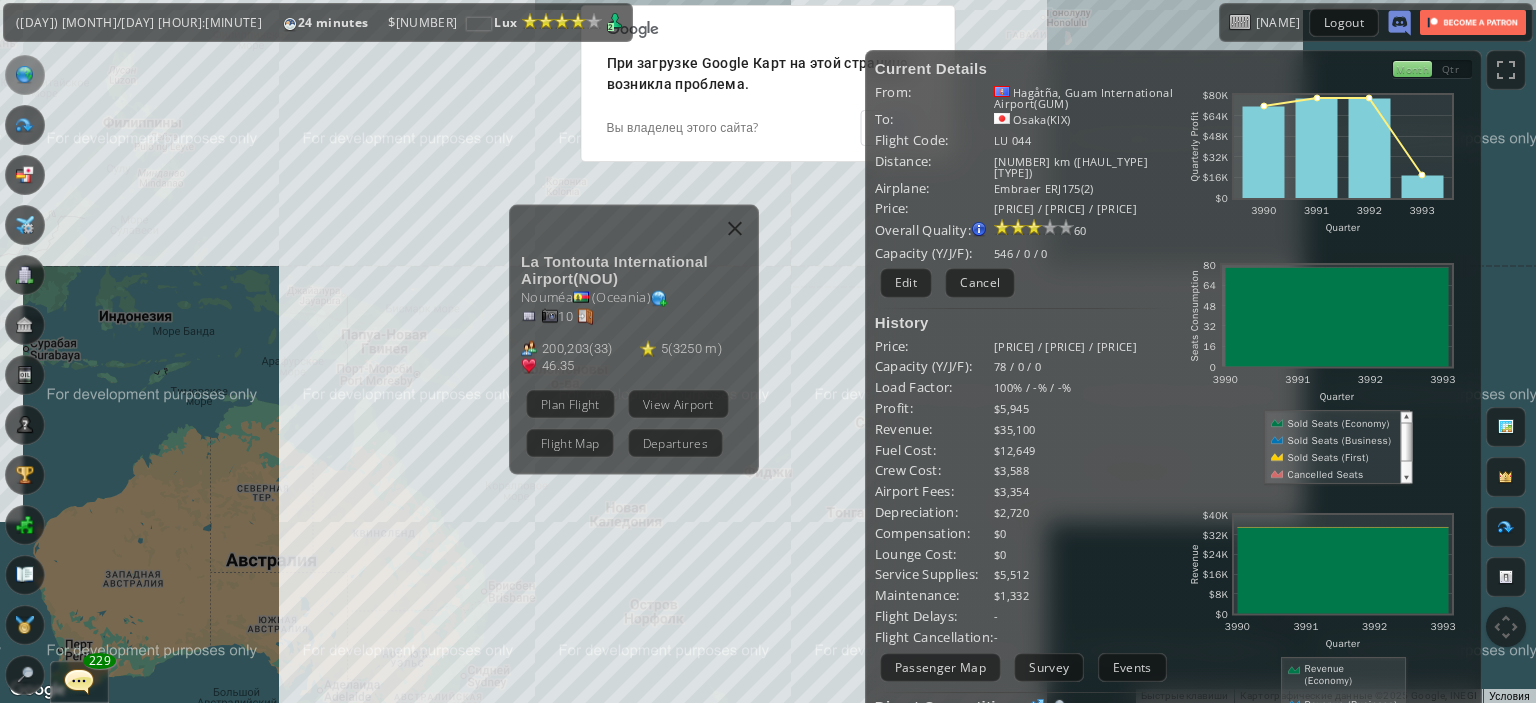 click on "View Airport" at bounding box center (678, 403) 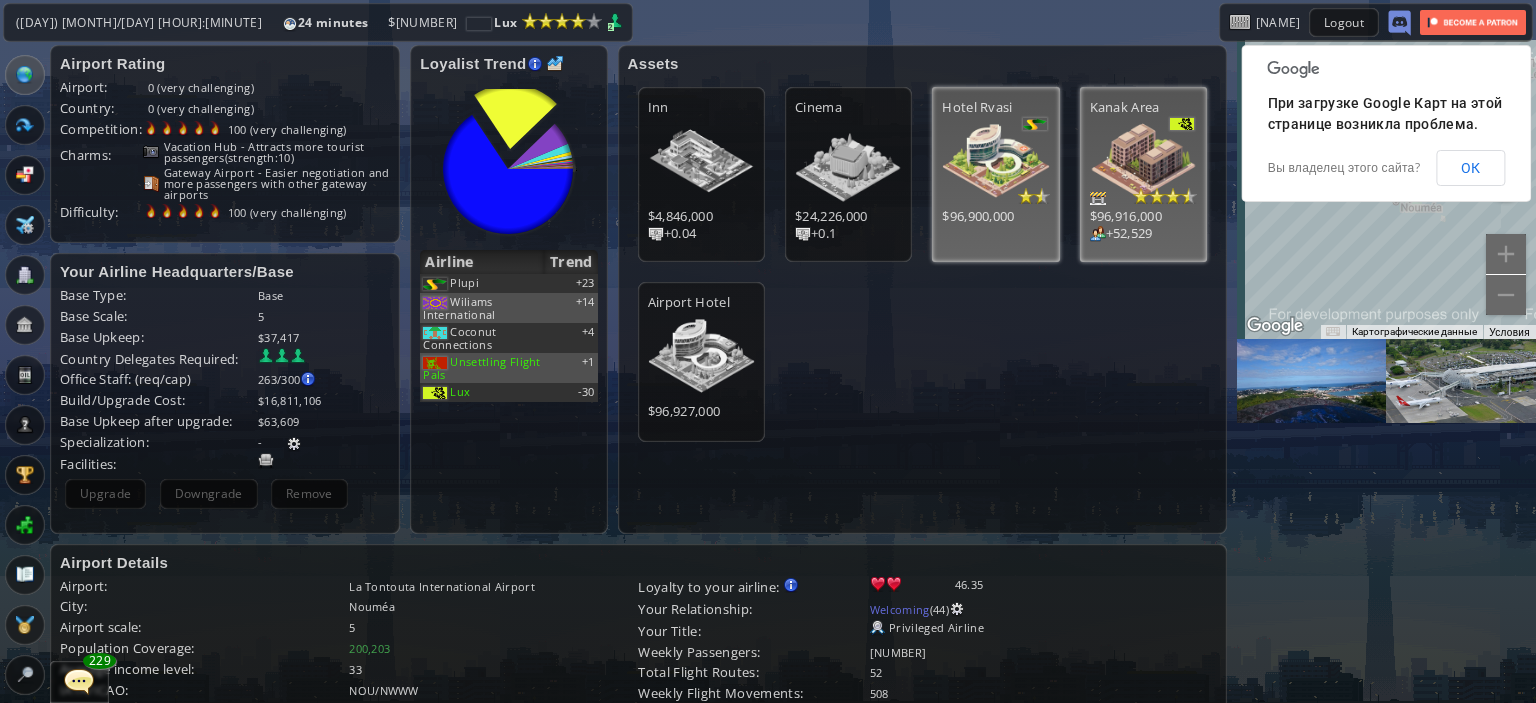 click at bounding box center [1173, 196] 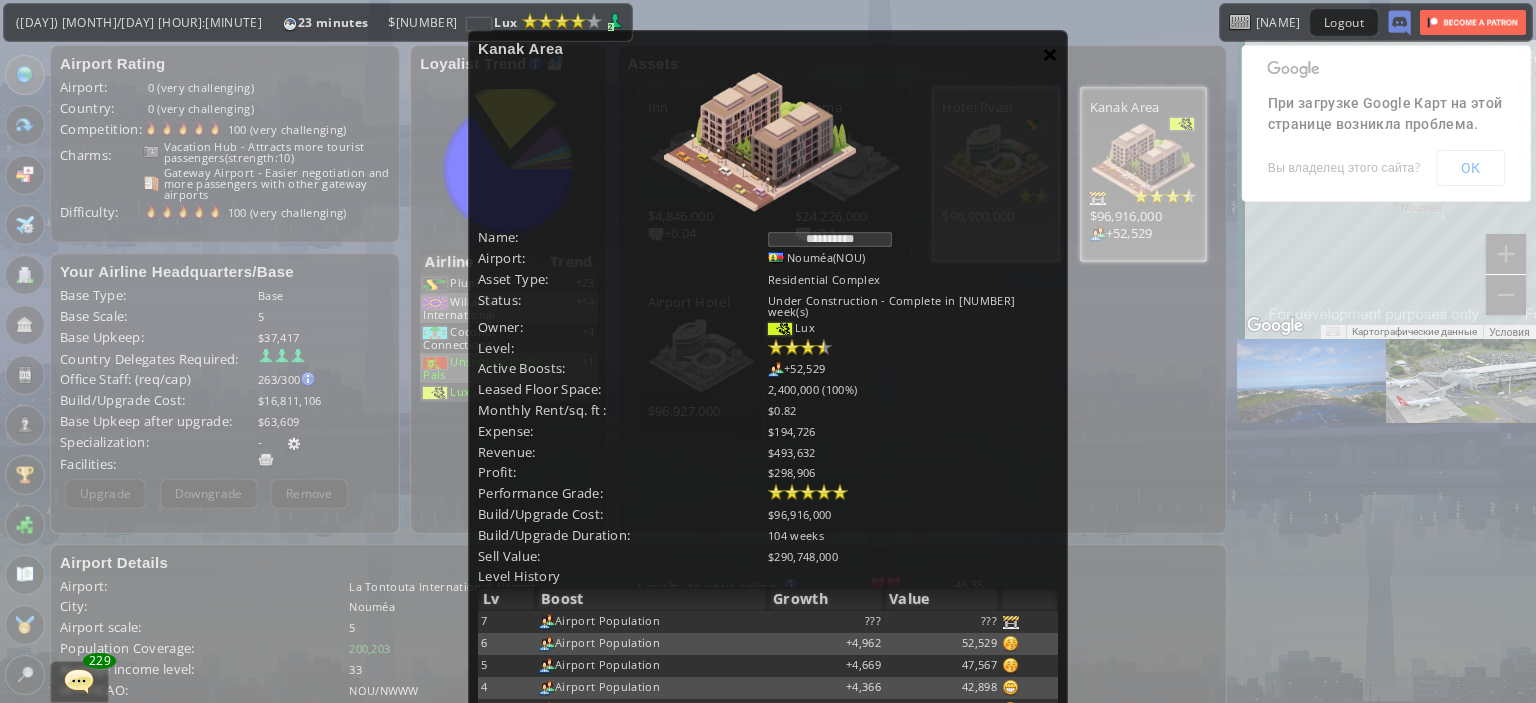 click on "×" at bounding box center (1050, 54) 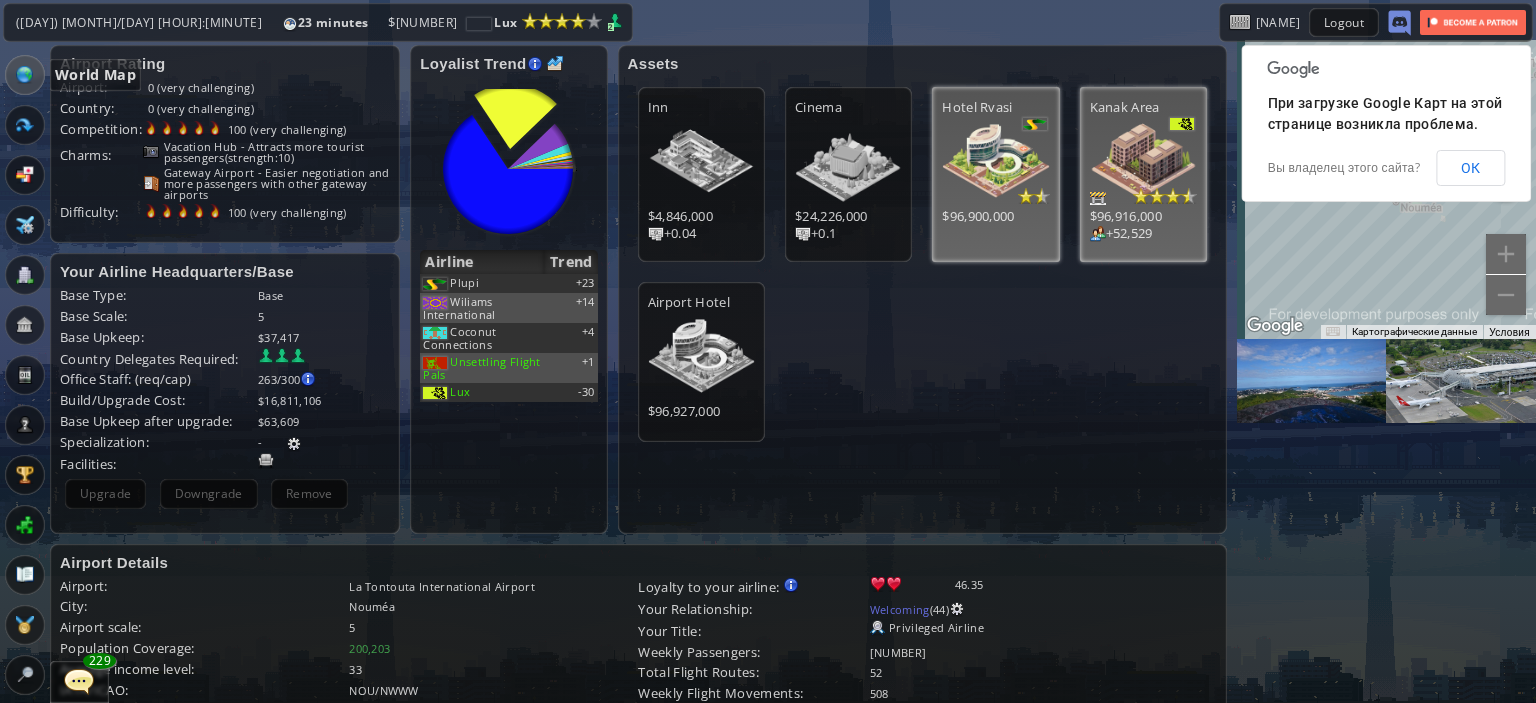 click at bounding box center (25, 75) 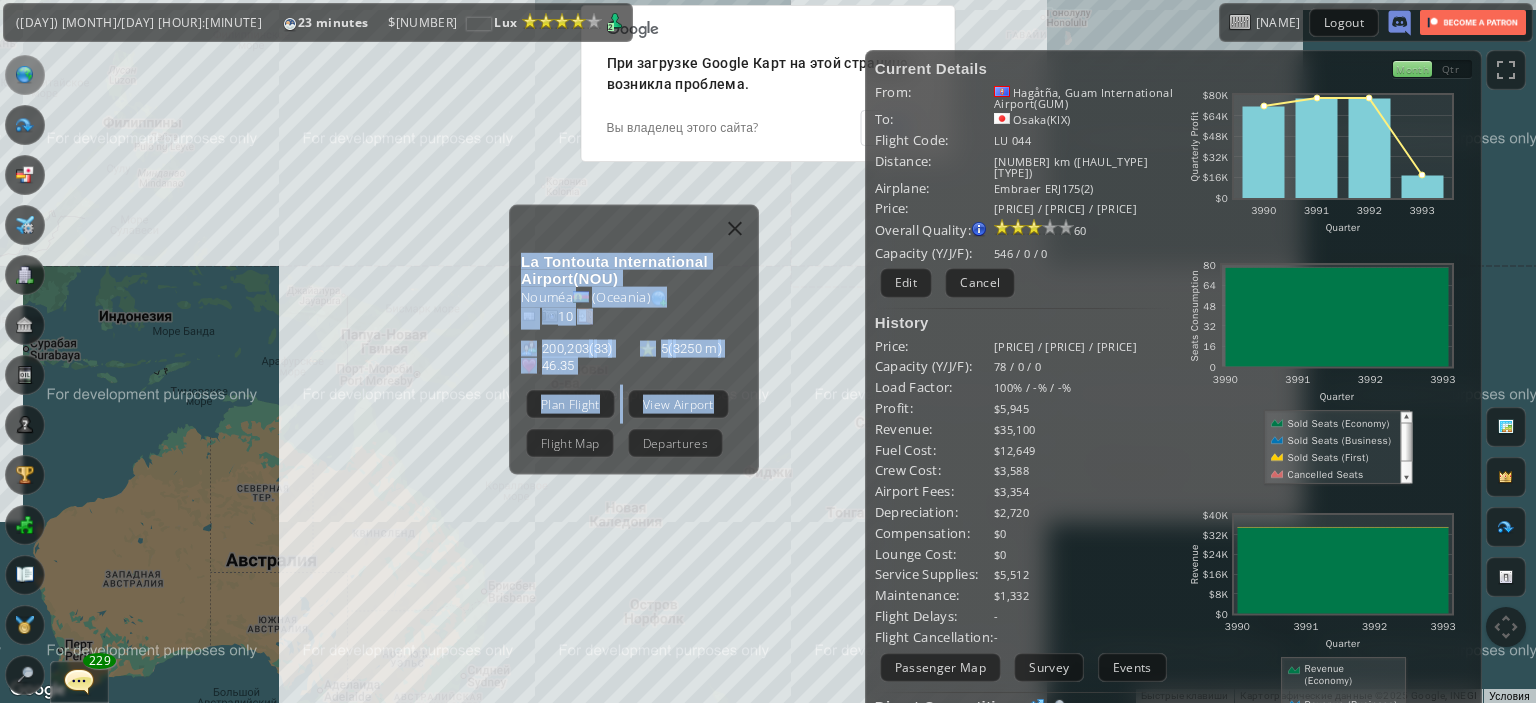 drag, startPoint x: 453, startPoint y: 491, endPoint x: 188, endPoint y: 507, distance: 265.48257 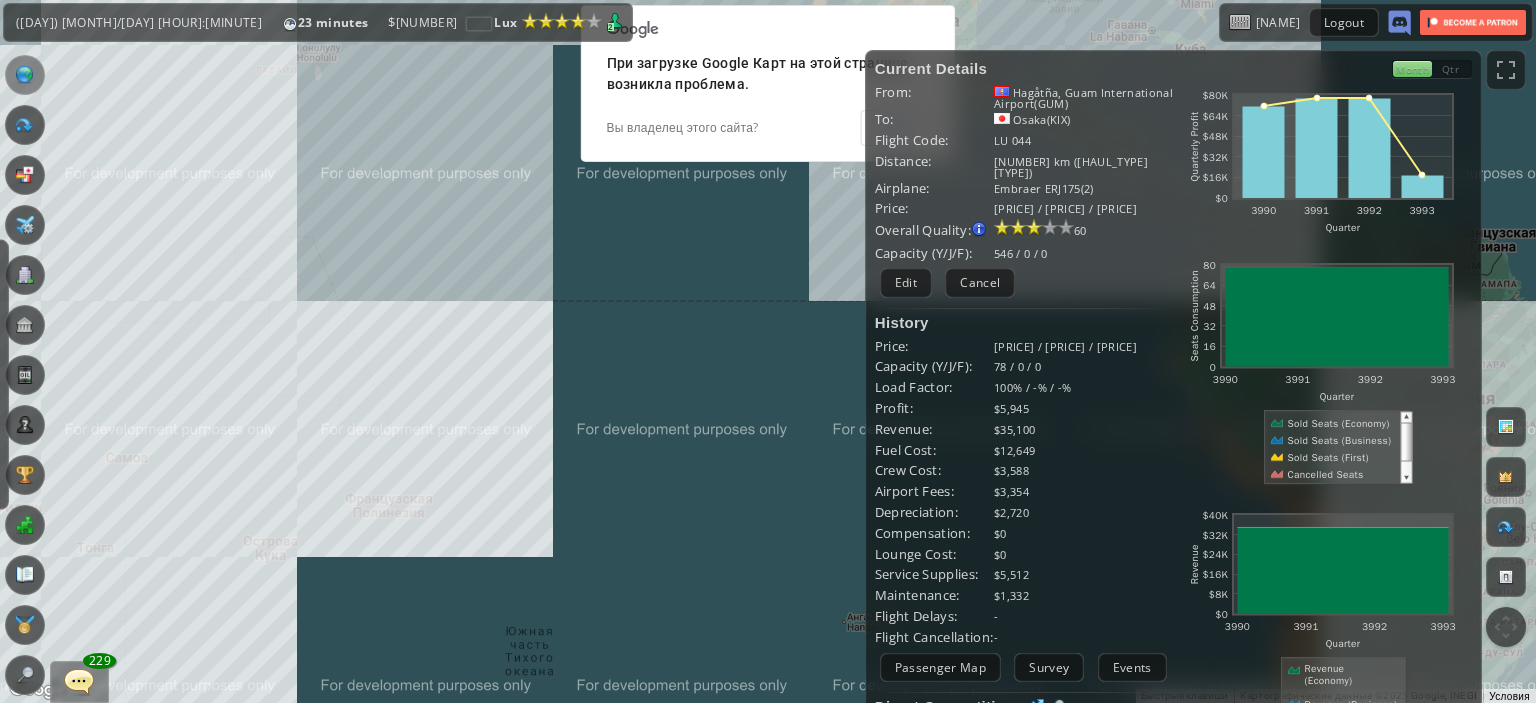 click on "Для навигации используйте клавиши со стрелками.
[AIRPORT_NAME]  ( [AIRPORT_CODE] )
[CITY]  ( [CONTINENT] )
[NUMBER]
[NUMBER]  ( [NUMBER] )
[NUMBER]  ( [NUMBER] m )
[NUMBER]
Plan Flight
View Airport
Flight Map
Departures" at bounding box center (768, 351) 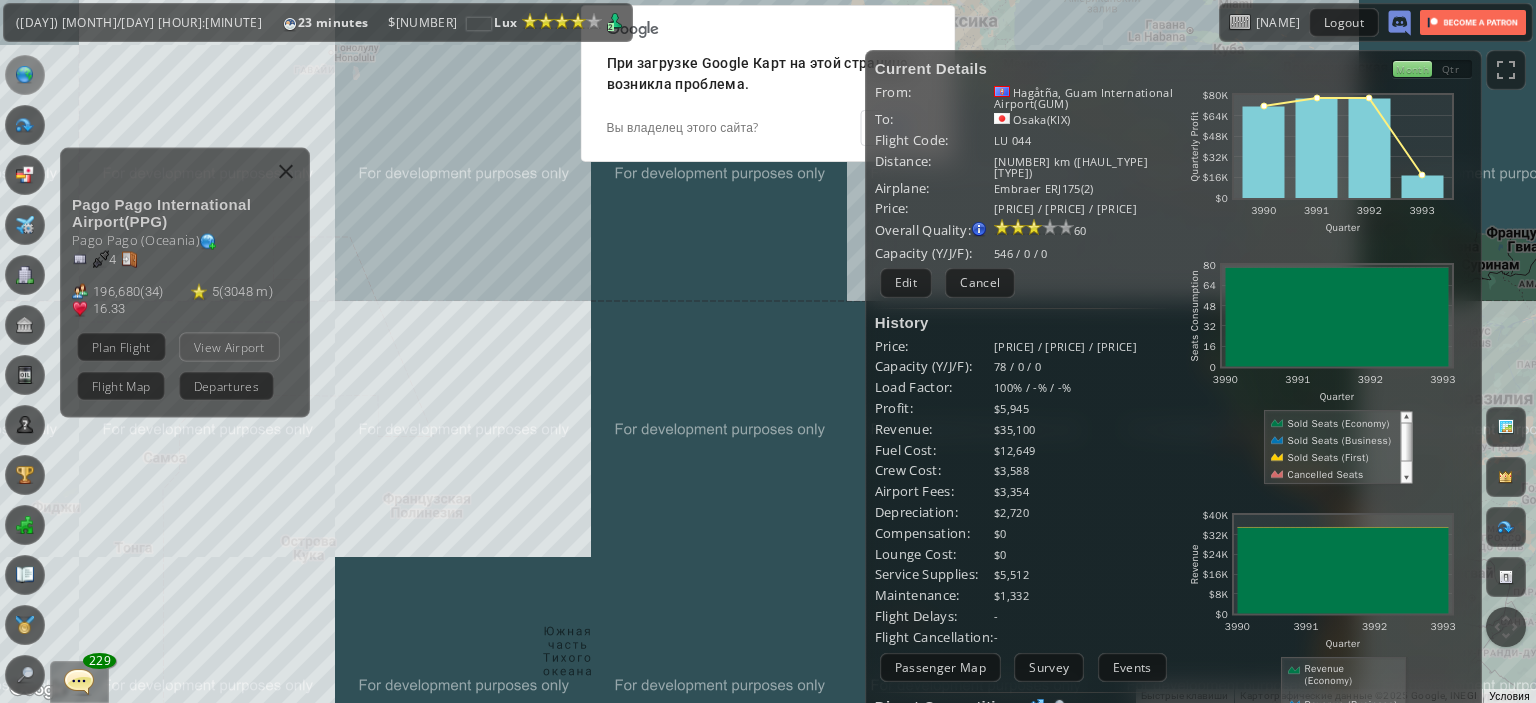 click on "View Airport" at bounding box center [229, 346] 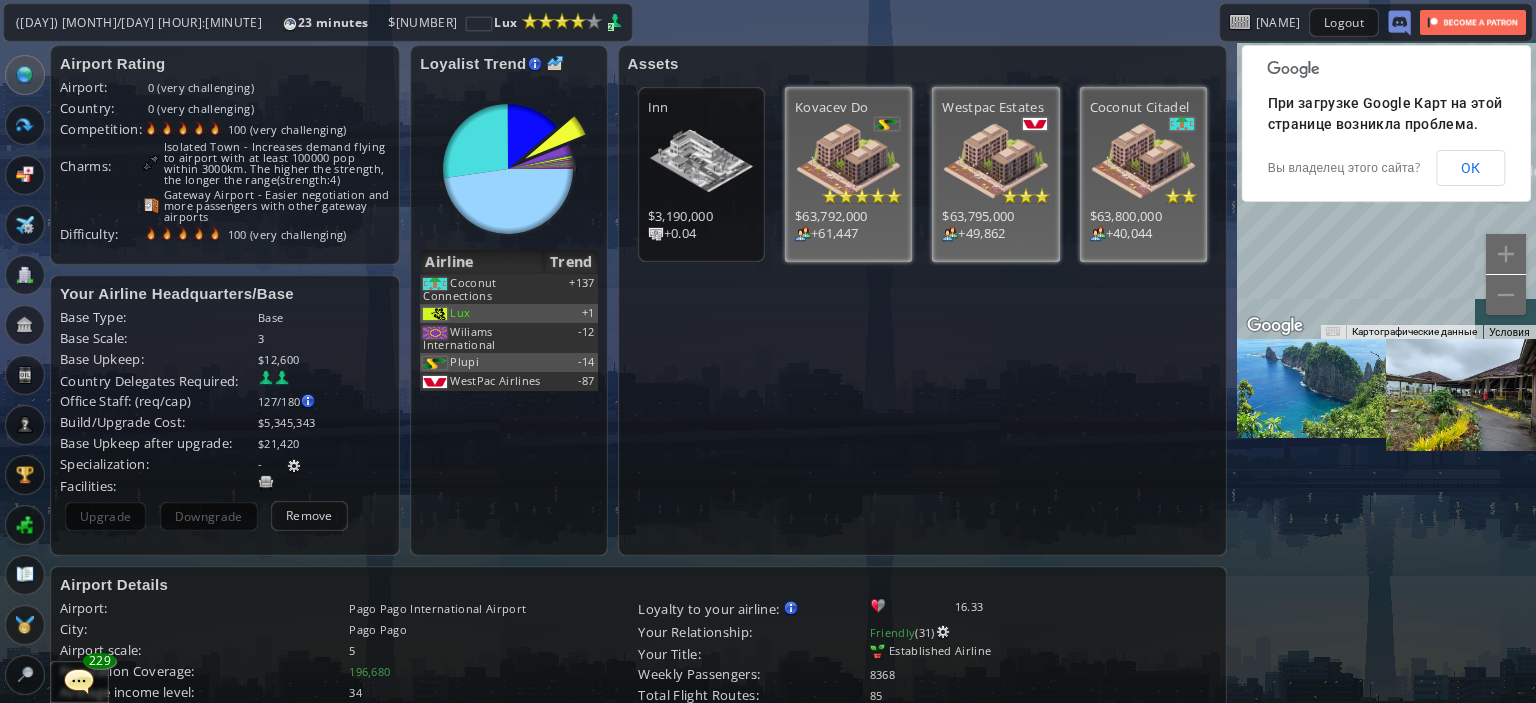 click on "+61,447" at bounding box center (834, 233) 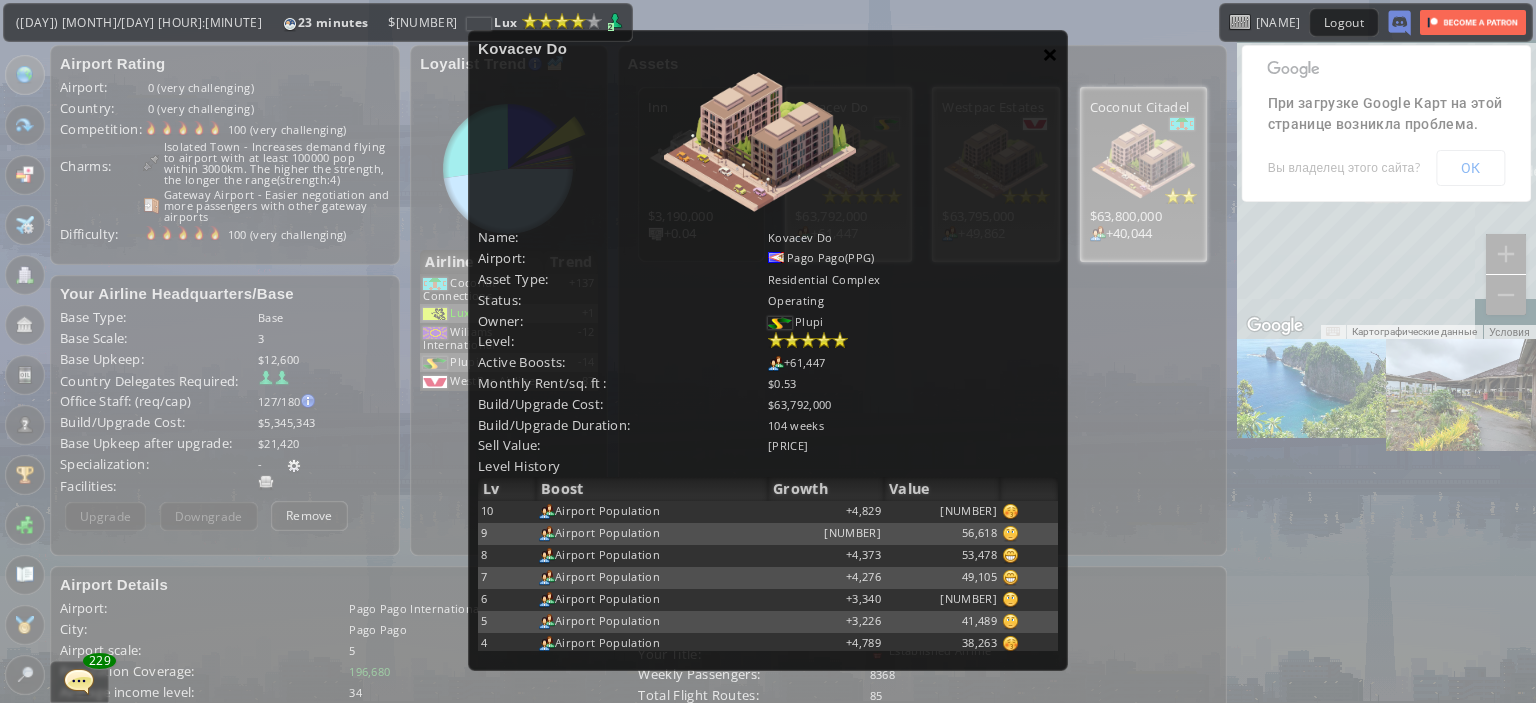 click on "×" at bounding box center [1050, 54] 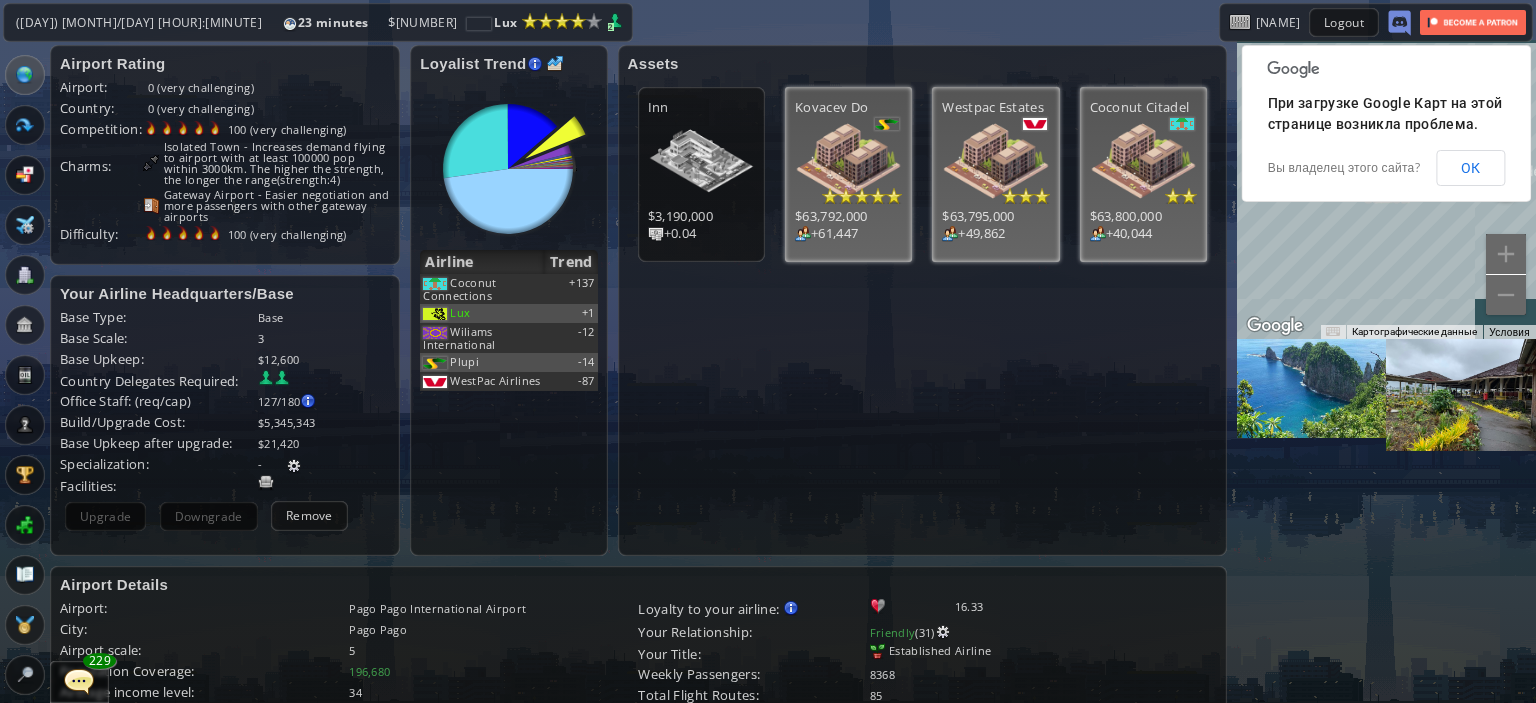 click at bounding box center [848, 161] 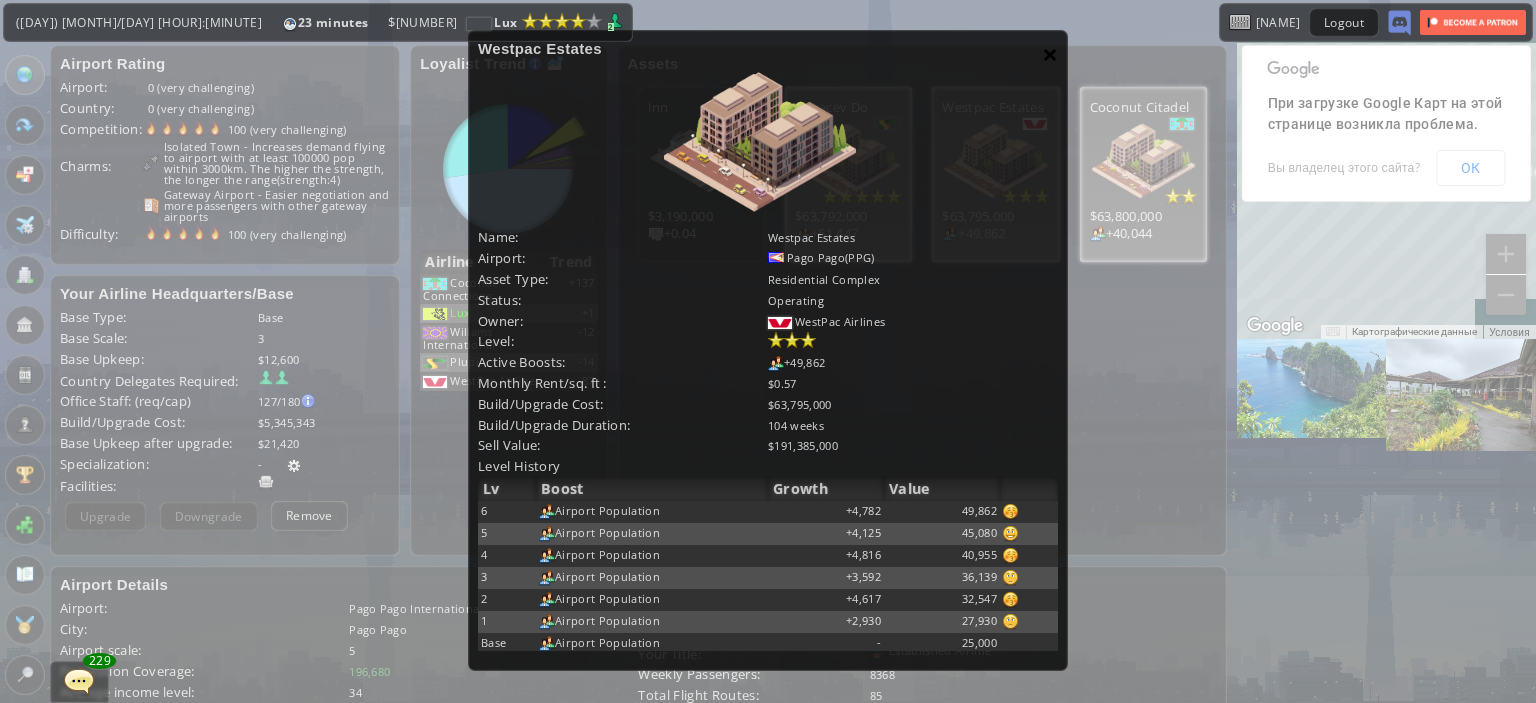 click on "×" at bounding box center [1050, 54] 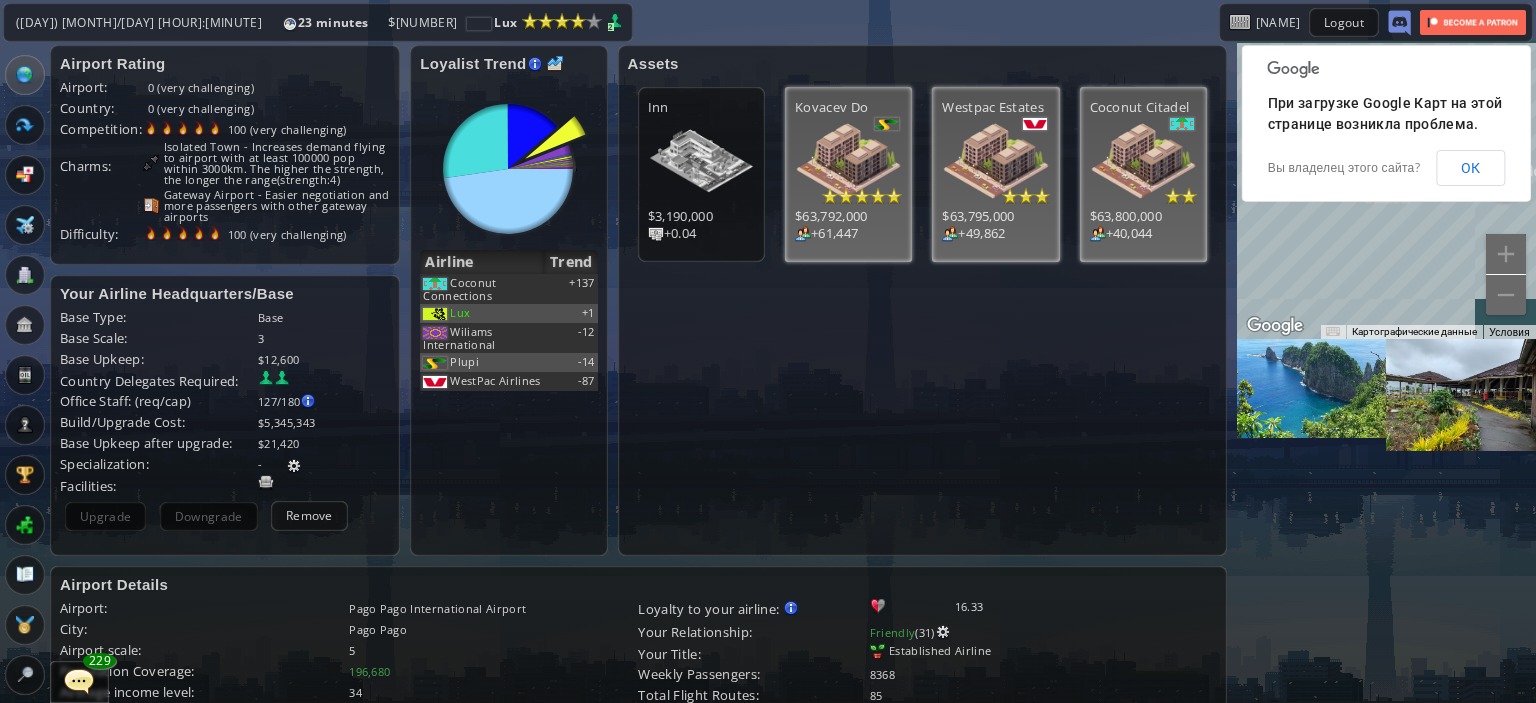 click at bounding box center (848, 161) 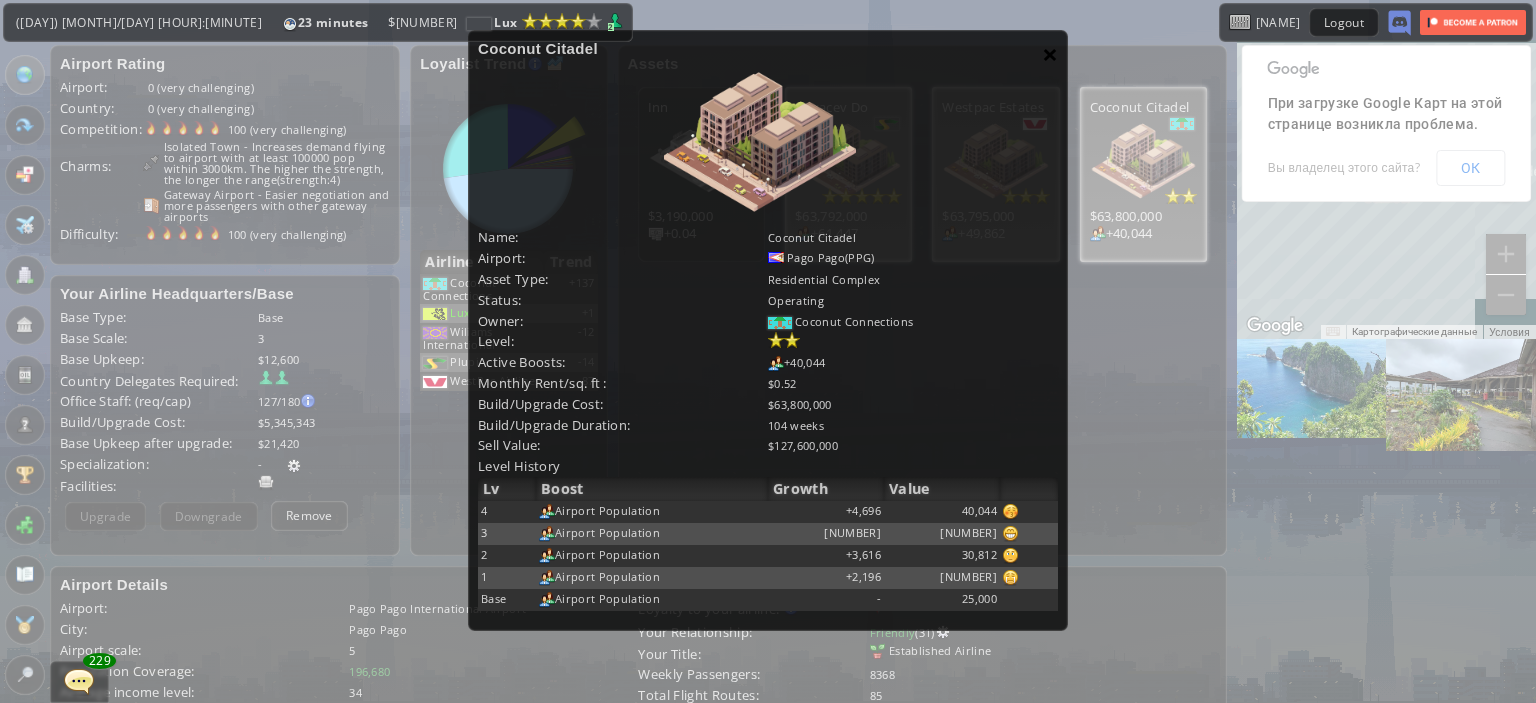 click on "×" at bounding box center (1050, 54) 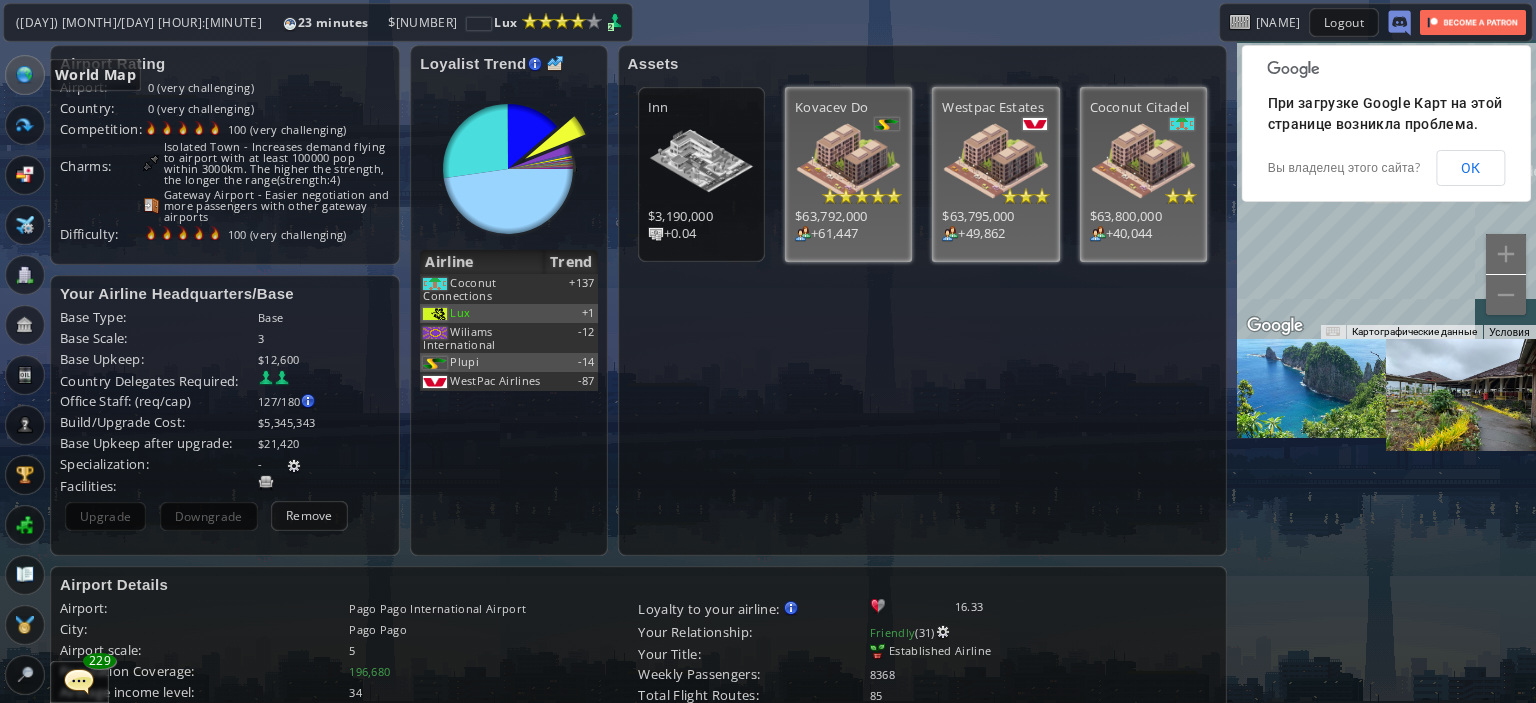 click at bounding box center [25, 75] 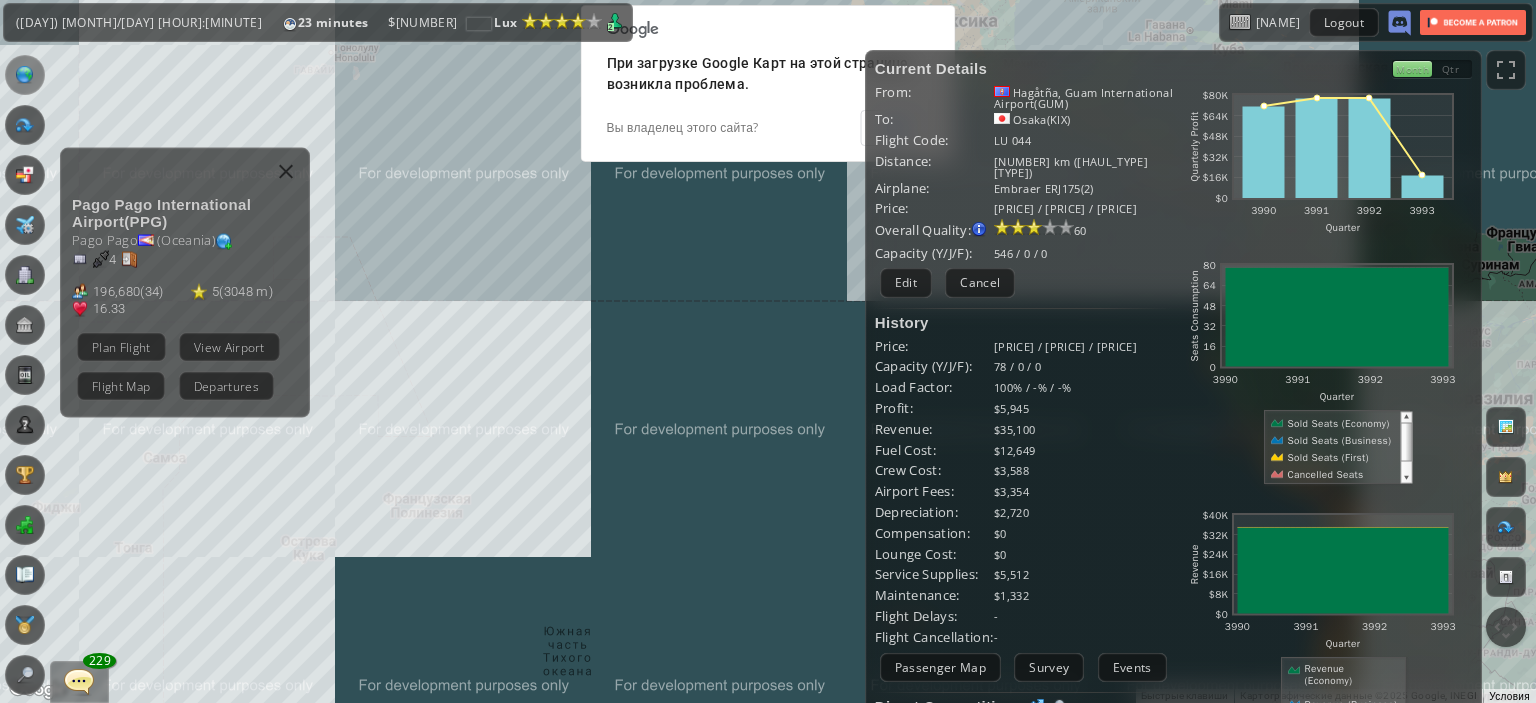 drag, startPoint x: 956, startPoint y: 362, endPoint x: 937, endPoint y: 339, distance: 29.832869 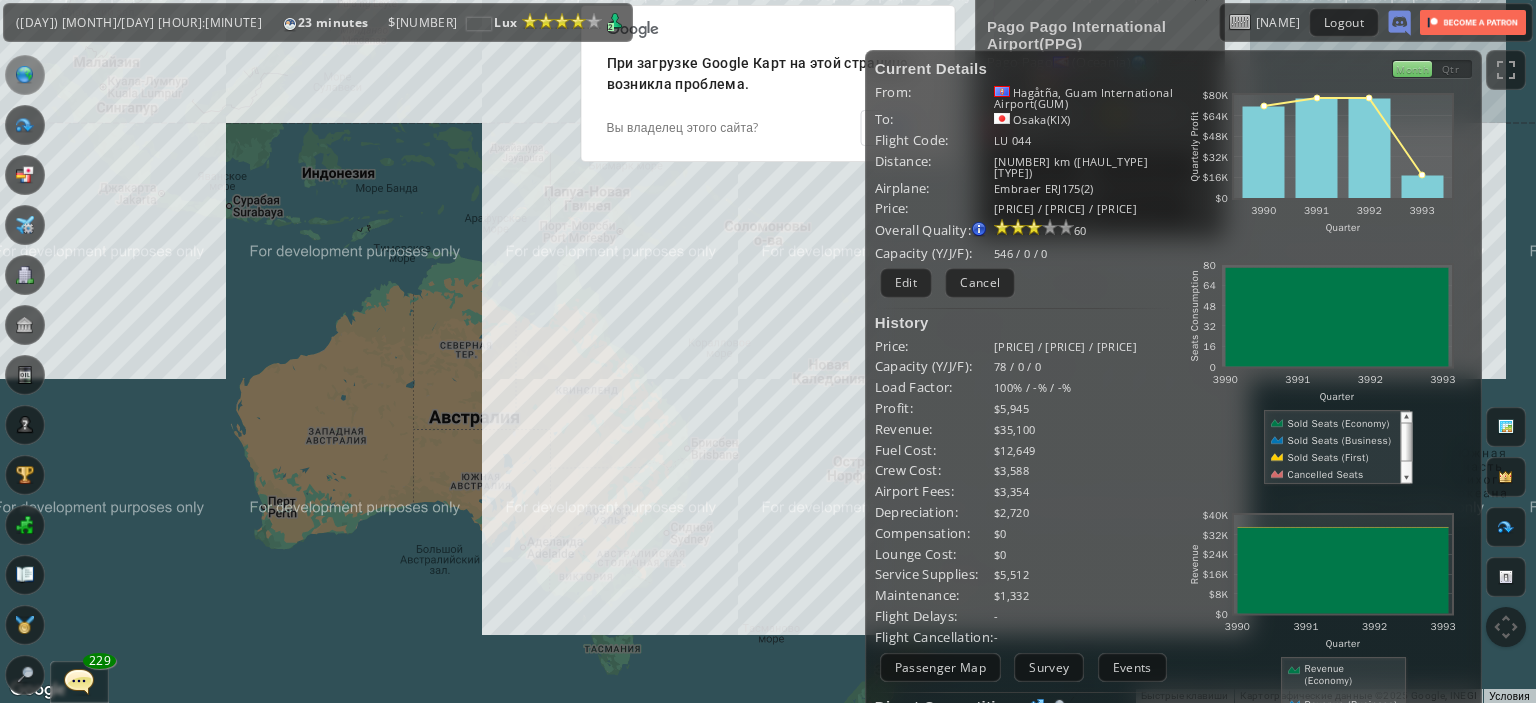click on "Для навигации используйте клавиши со стрелками.
[AIRPORT_NAME]  ( [AIRPORT_CODE] )
[CITY]  ( [CONTINENT] )
[NUMBER]
[NUMBER]  ( [NUMBER] )
[NUMBER]  ( [NUMBER] m )
[NUMBER]
Plan Flight
View Airport
Flight Map
Departures" at bounding box center (768, 351) 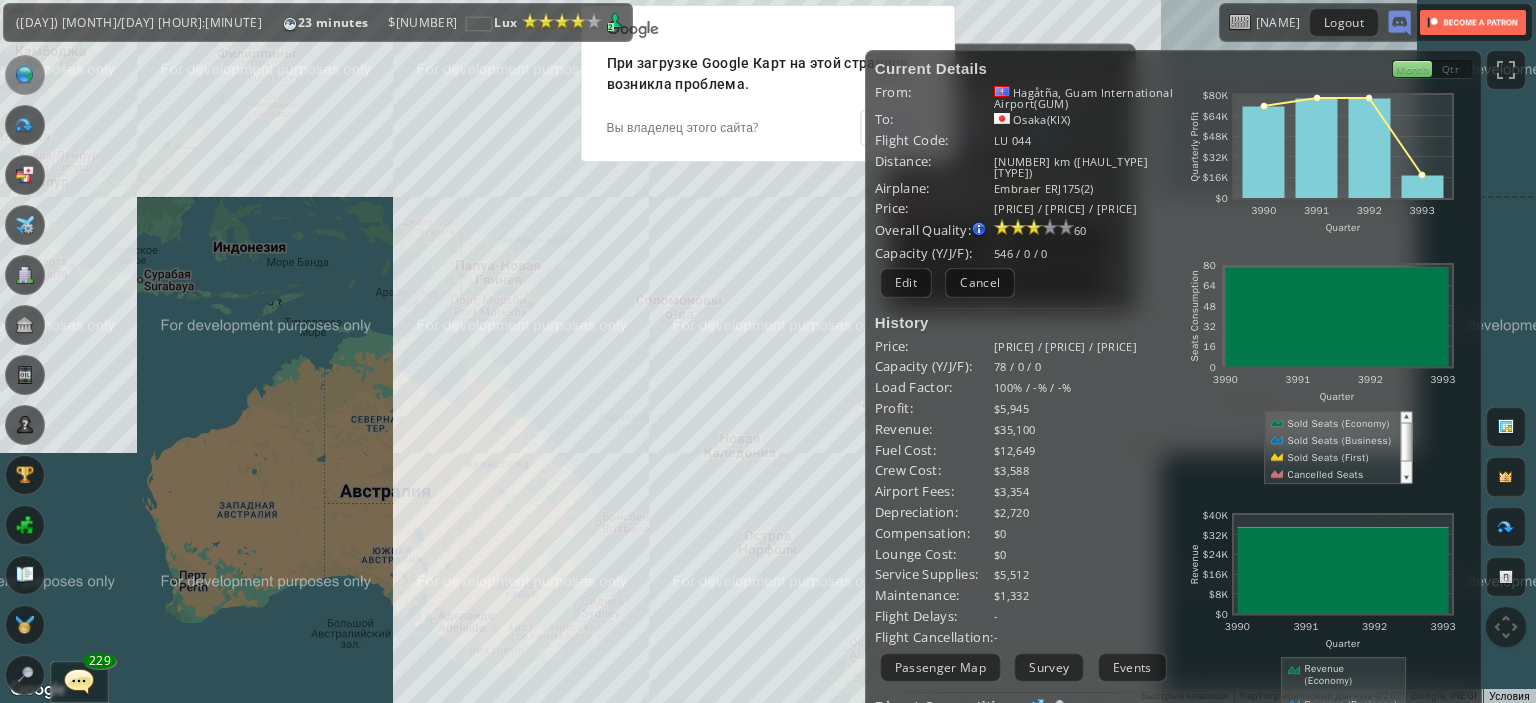 click on "Для навигации используйте клавиши со стрелками.
[AIRPORT_NAME]  ( [AIRPORT_CODE] )
[CITY]  ( [CONTINENT] )
[NUMBER]
[NUMBER]  ( [NUMBER] )
[NUMBER]  ( [NUMBER] m )
[NUMBER]
Plan Flight
View Airport
Flight Map
Departures" at bounding box center (768, 351) 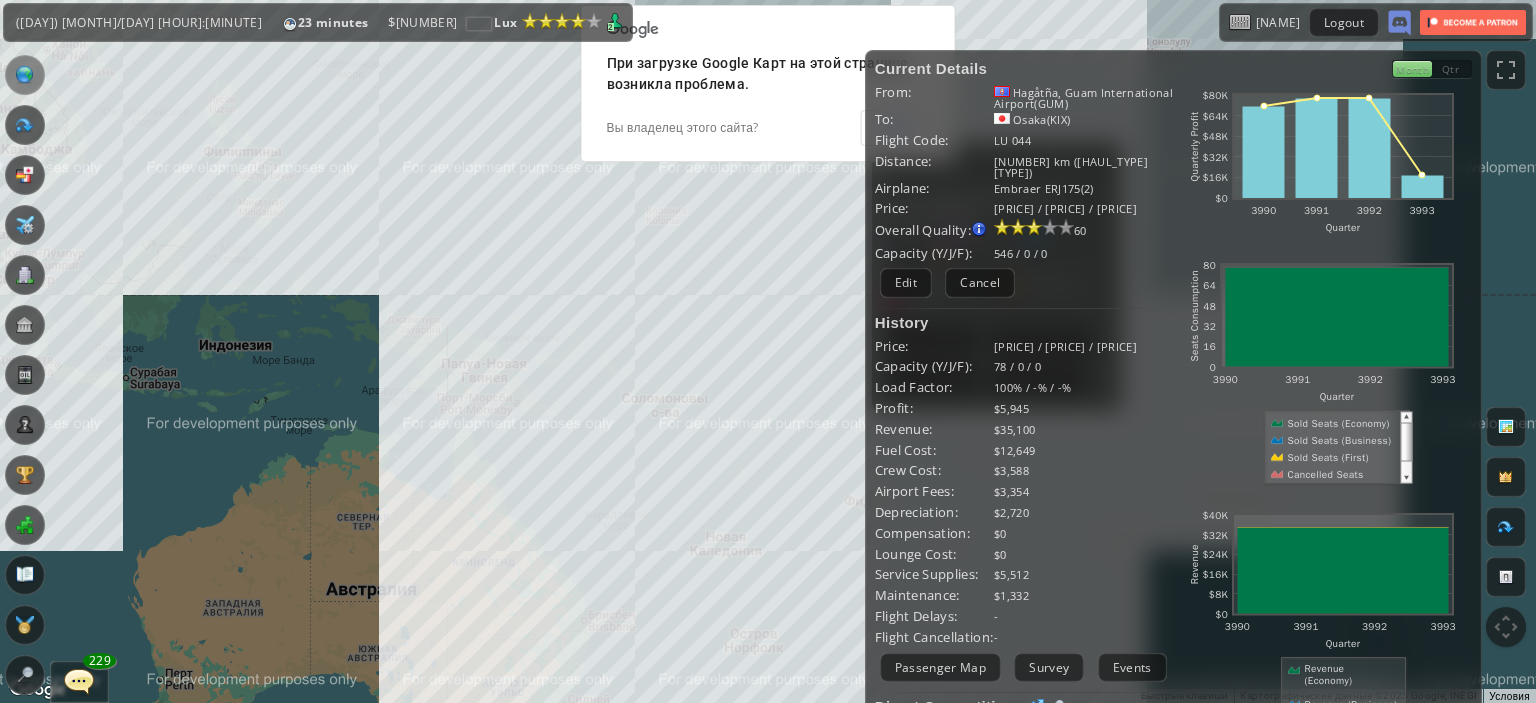 click on "Для навигации используйте клавиши со стрелками.
[AIRPORT_NAME]  ( [AIRPORT_CODE] )
[CITY]  ( [CONTINENT] )
[NUMBER]
[NUMBER]  ( [NUMBER] )
[NUMBER]  ( [NUMBER] m )
[NUMBER]
Plan Flight
View Airport
Flight Map
Departures" at bounding box center [768, 351] 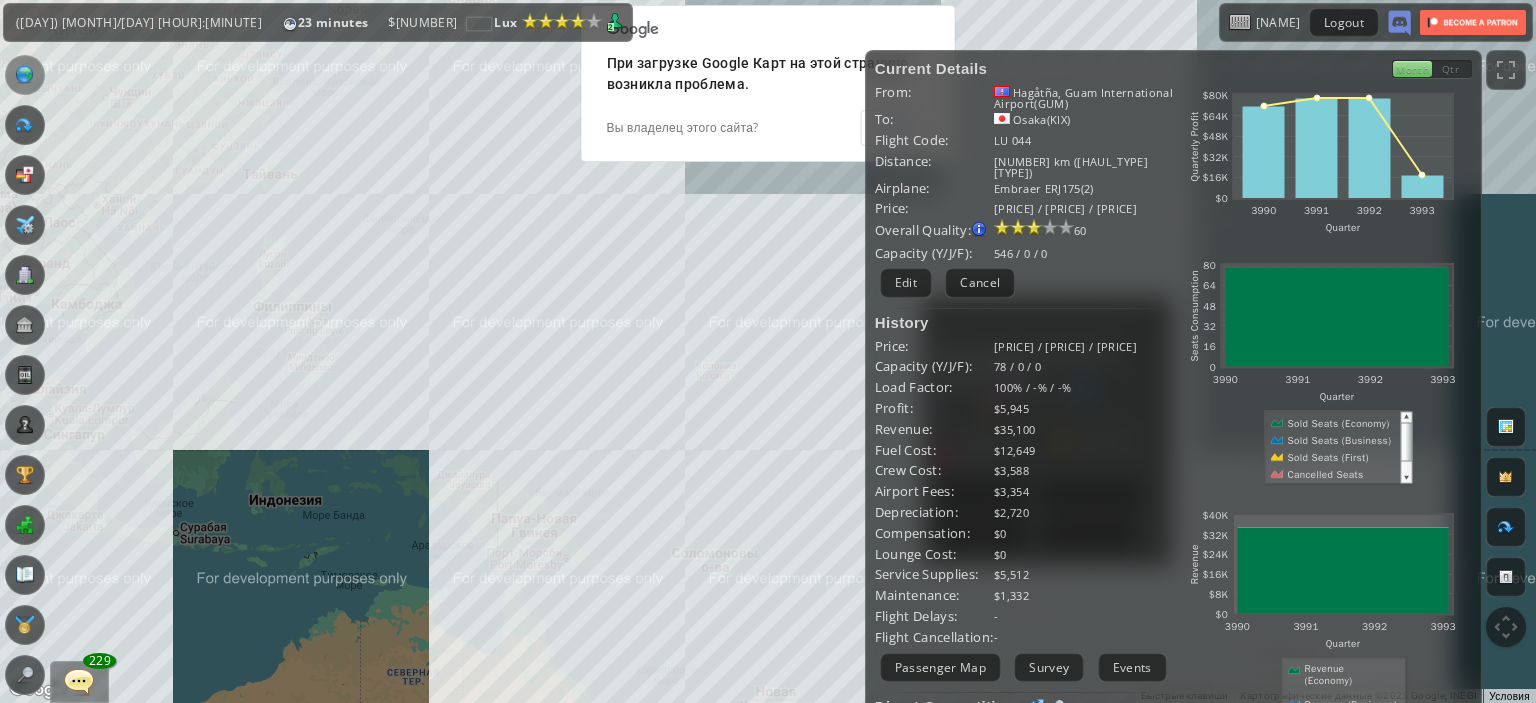 click on "Для навигации используйте клавиши со стрелками.
[AIRPORT_NAME]  ( [AIRPORT_CODE] )
[CITY]  ( [CONTINENT] )
[NUMBER]
[NUMBER]  ( [NUMBER] )
[NUMBER]  ( [NUMBER] m )
[NUMBER]
Plan Flight
View Airport
Flight Map
Departures" at bounding box center [768, 351] 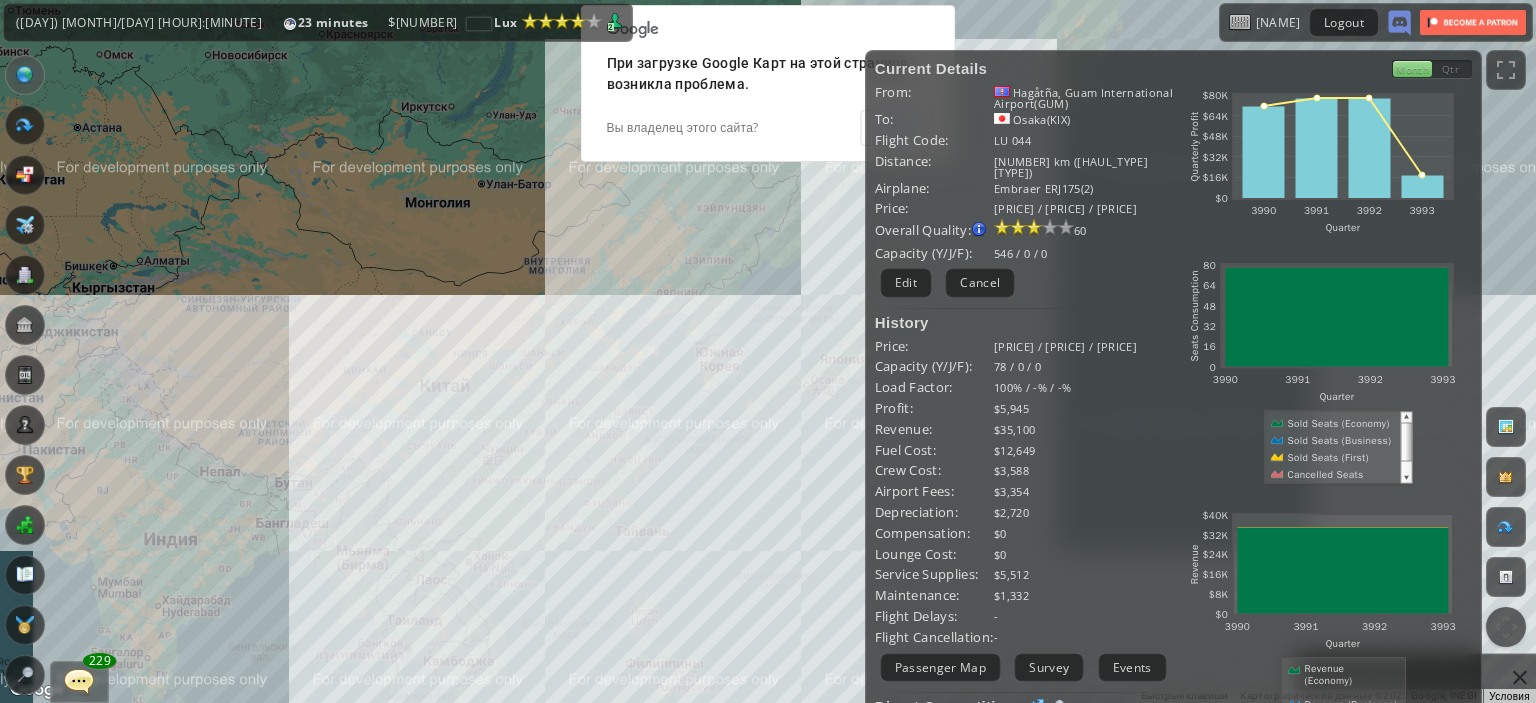 drag, startPoint x: 268, startPoint y: 429, endPoint x: 560, endPoint y: 540, distance: 312.386 